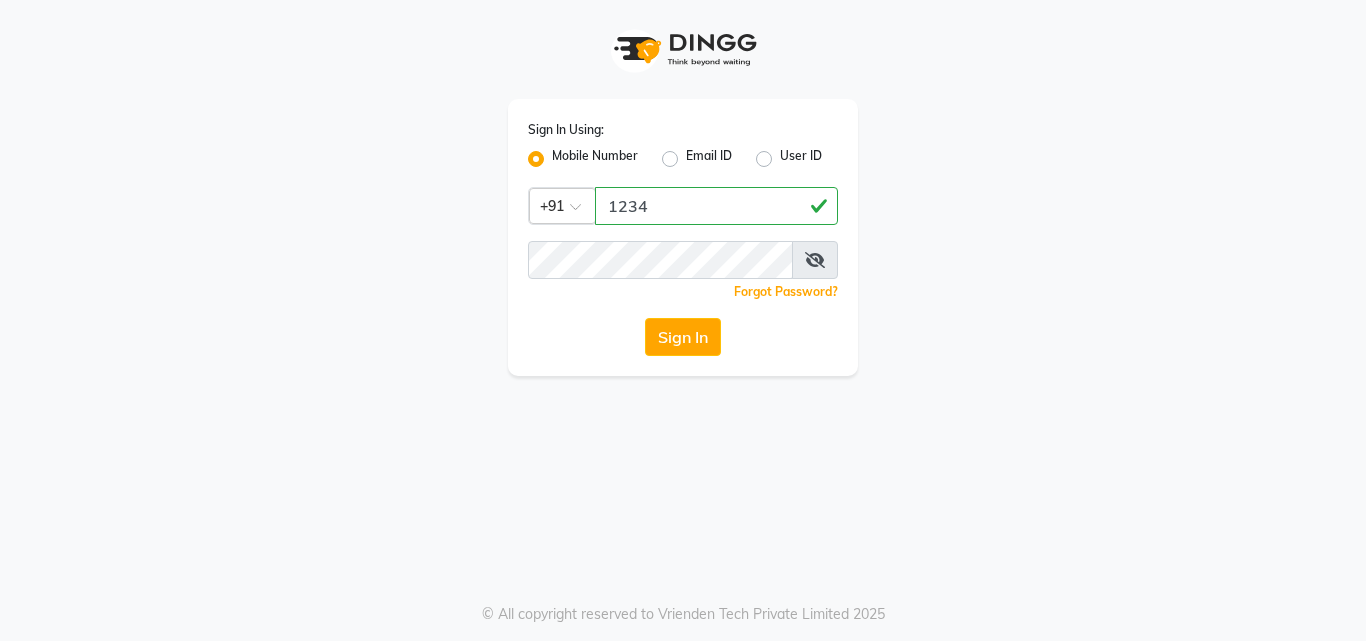 scroll, scrollTop: 0, scrollLeft: 0, axis: both 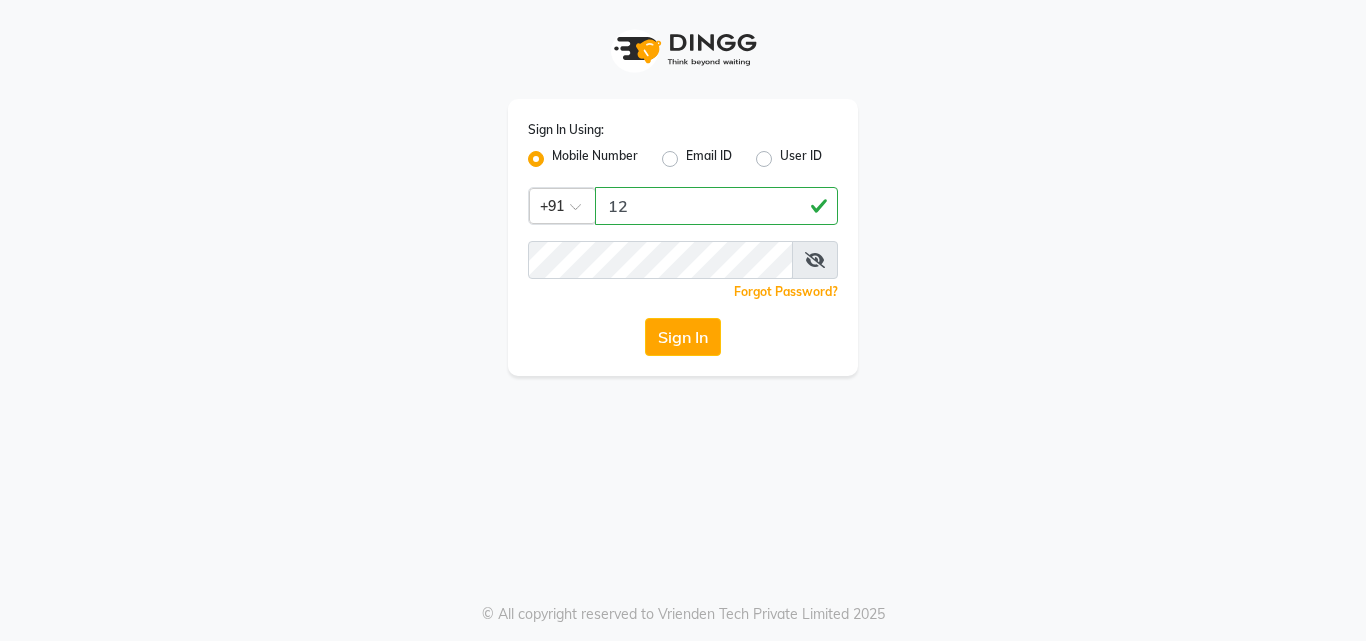 type on "1" 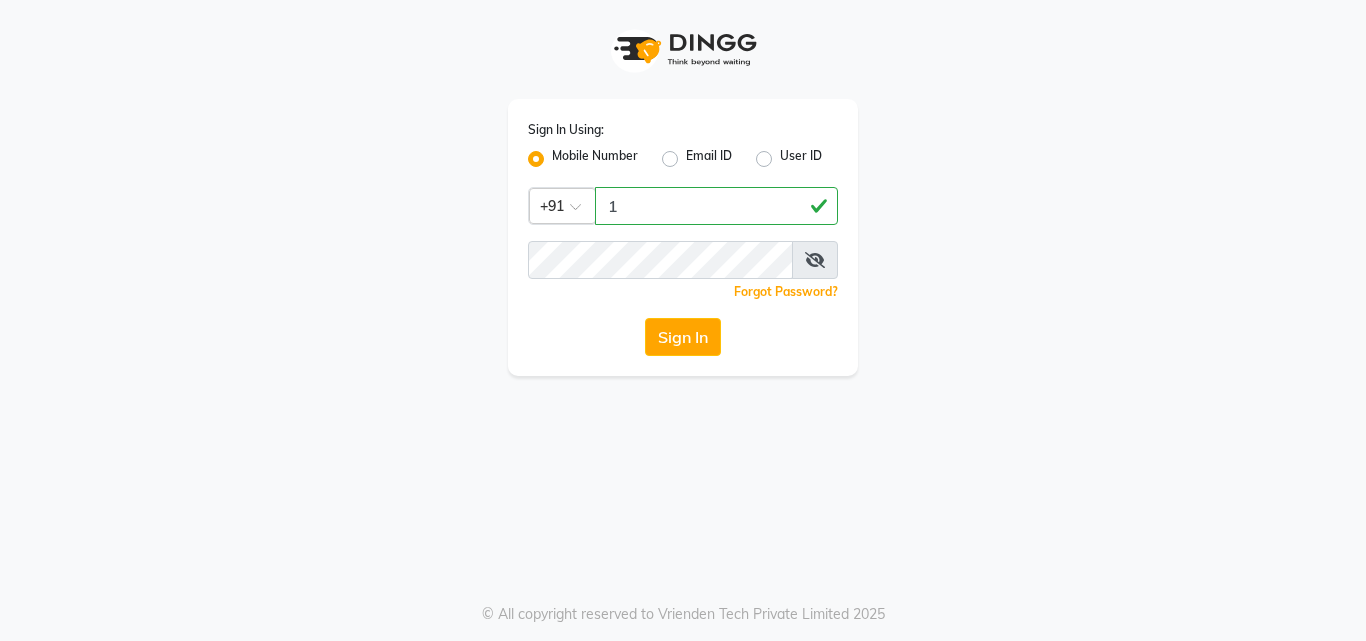 type 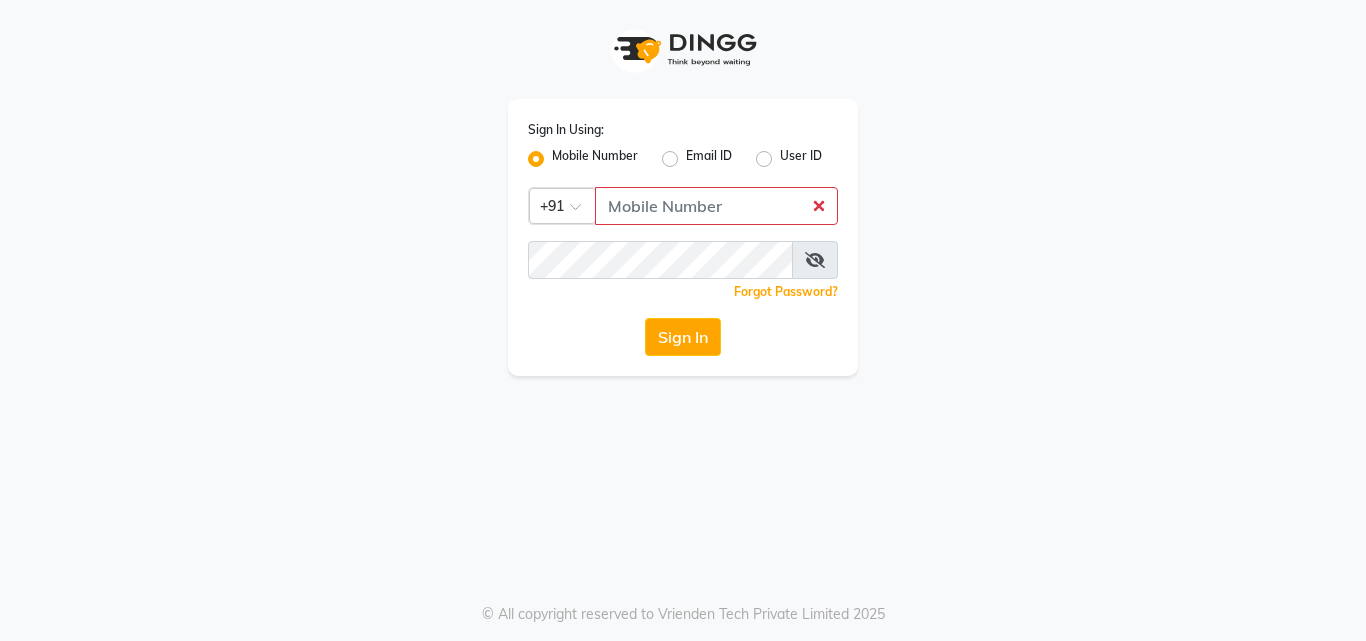 click on "User ID" 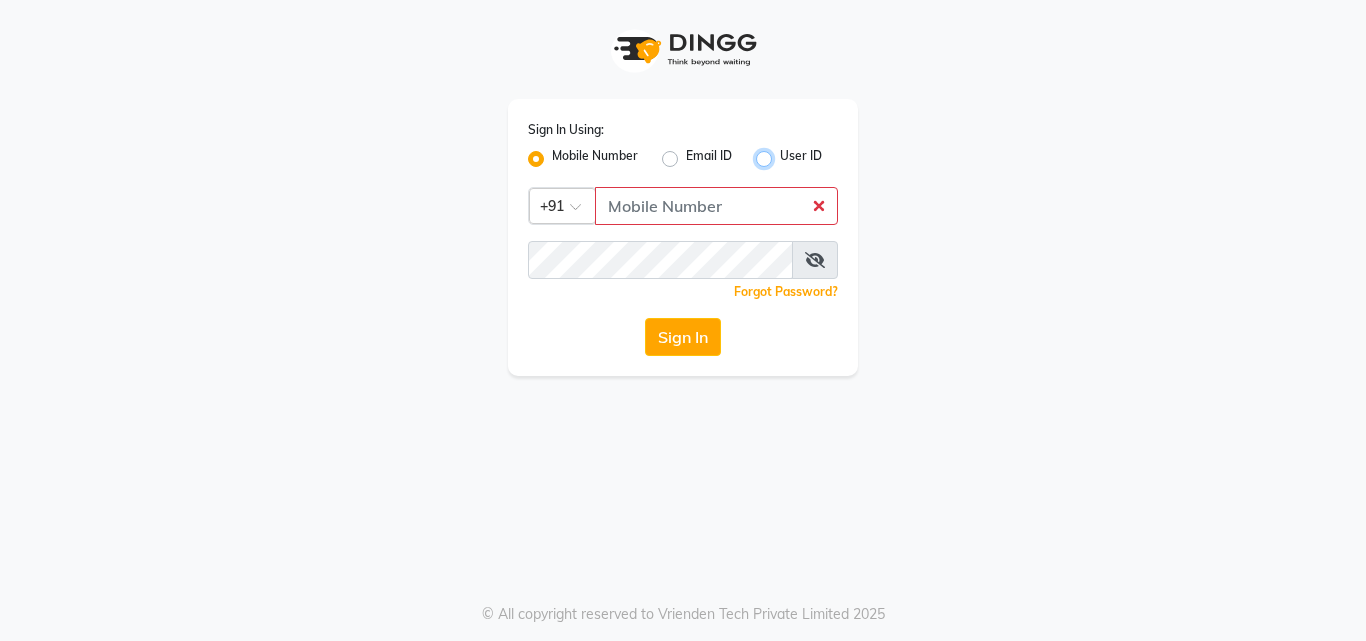 click on "User ID" at bounding box center (786, 153) 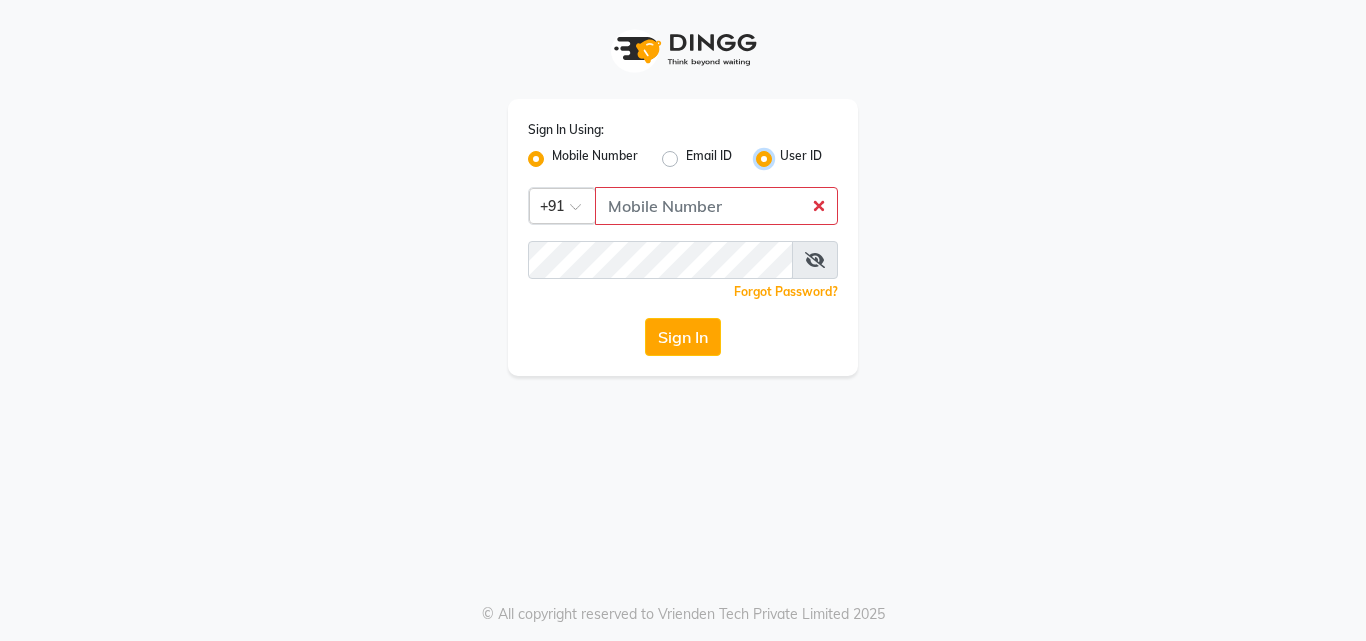 radio on "false" 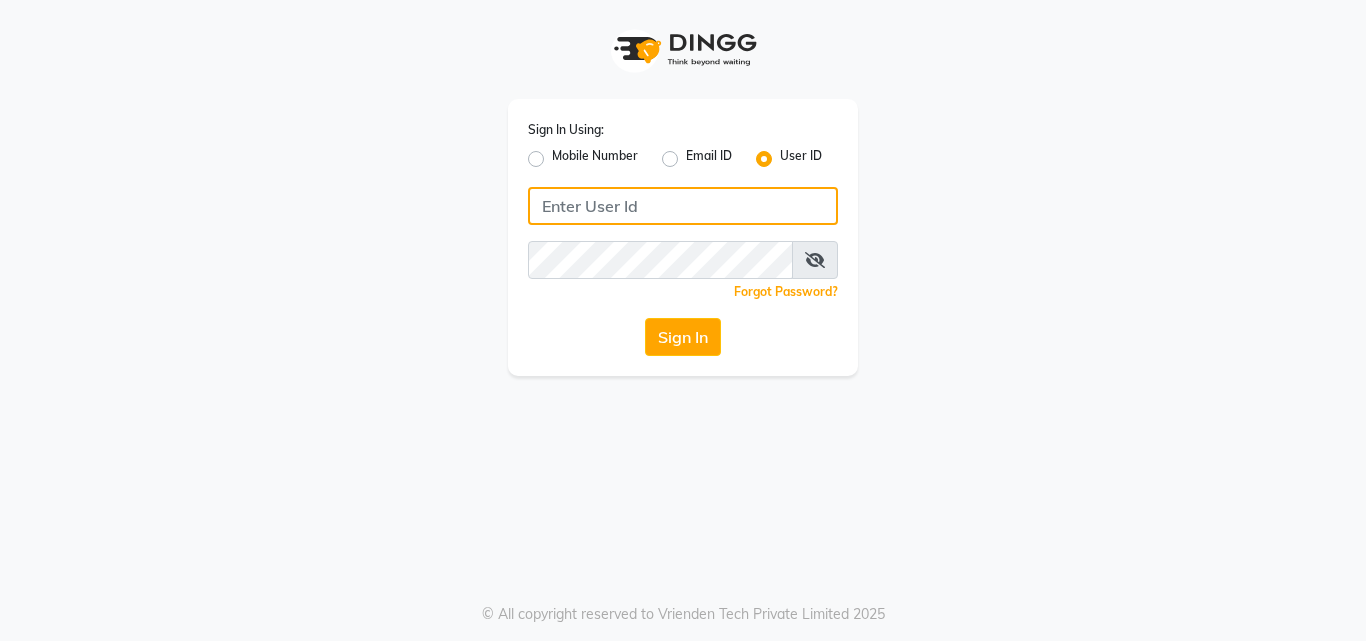 click 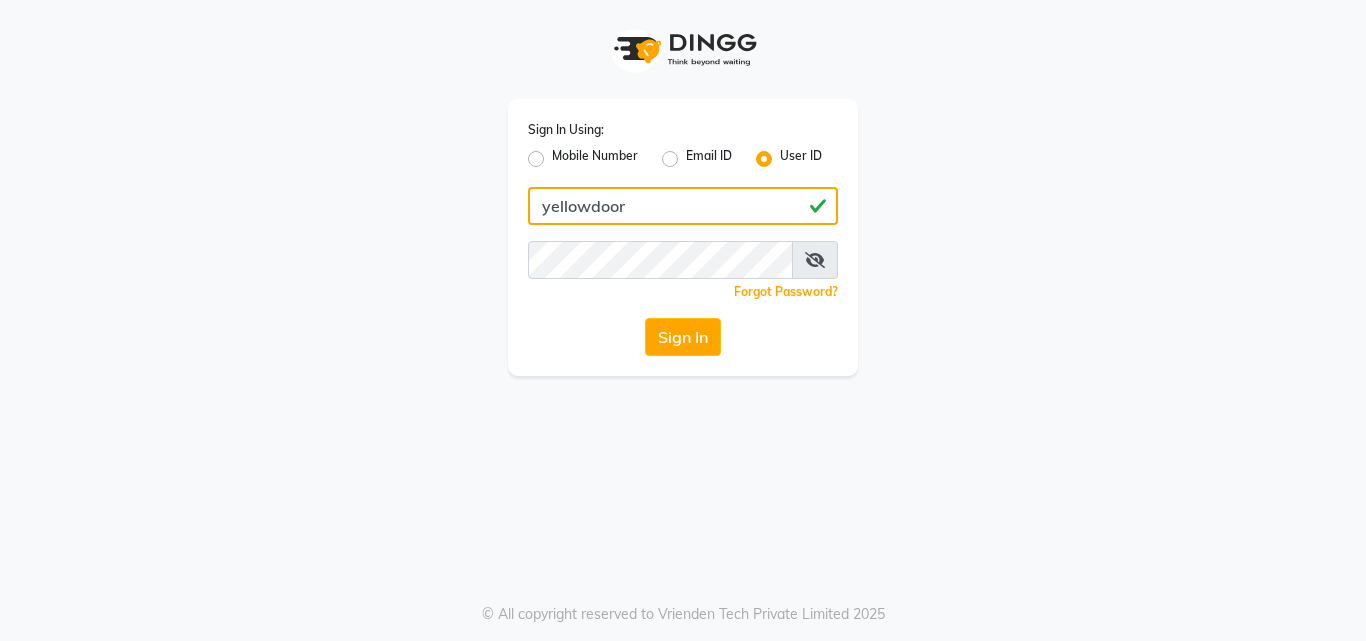 type on "yellowdoor" 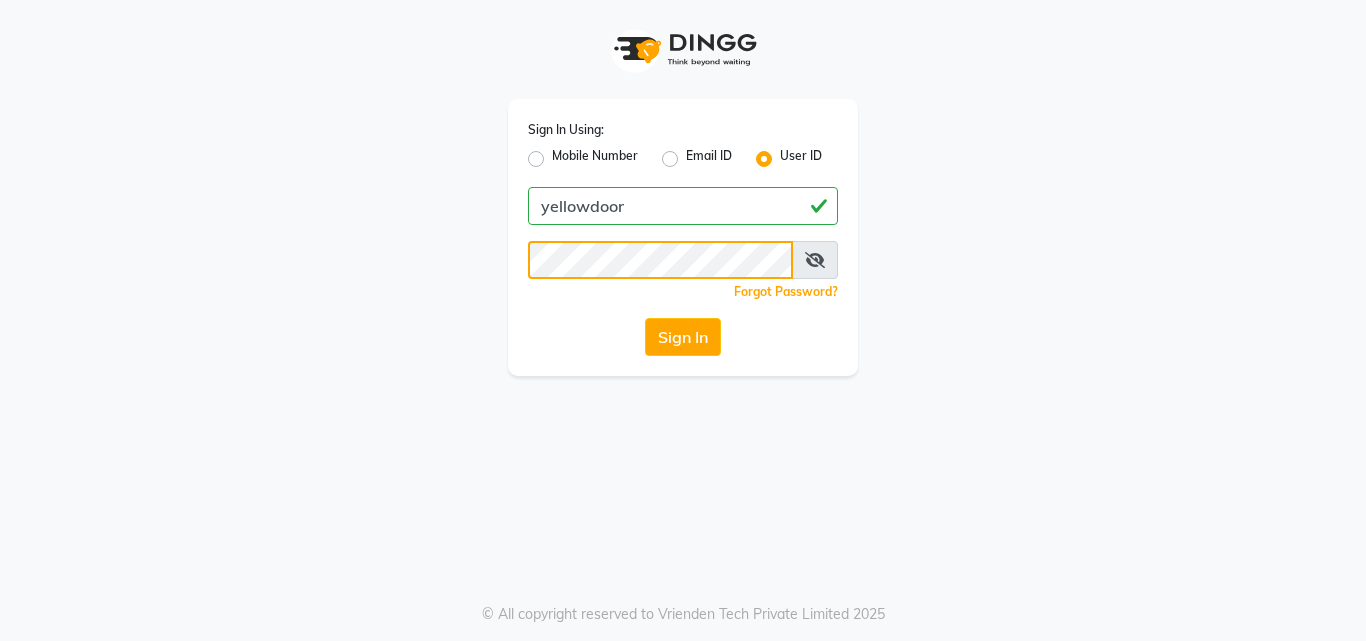 click on "Sign In" 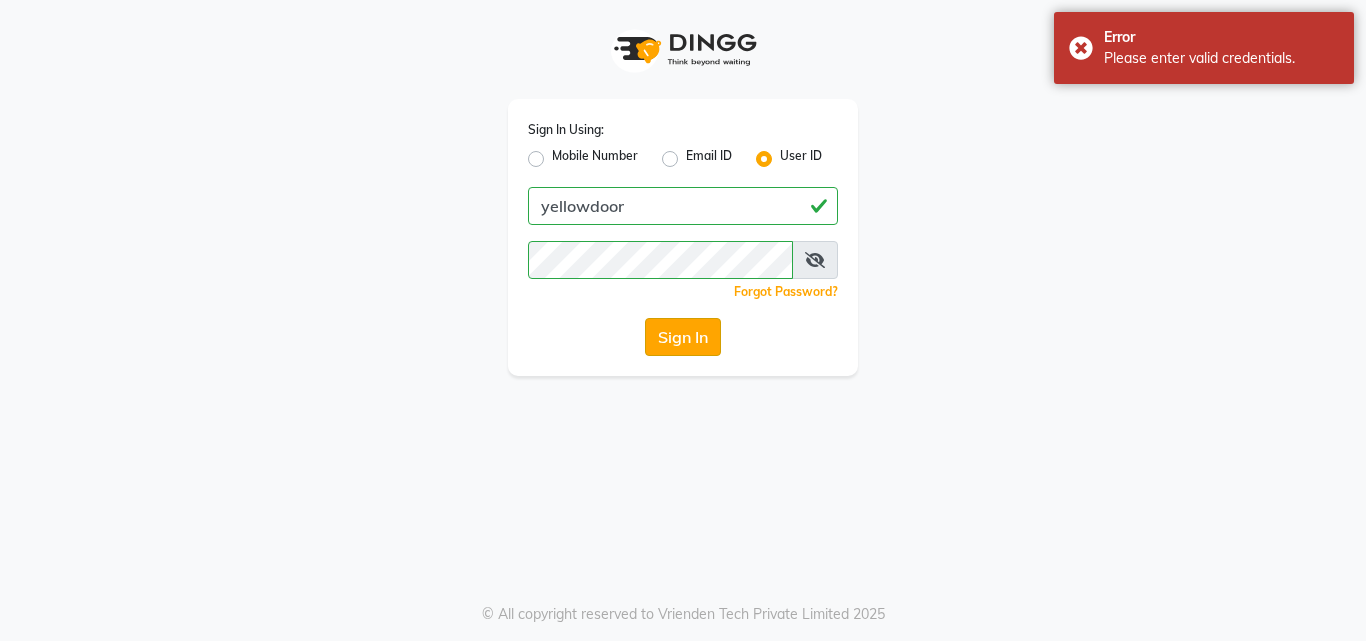 click on "Sign In" 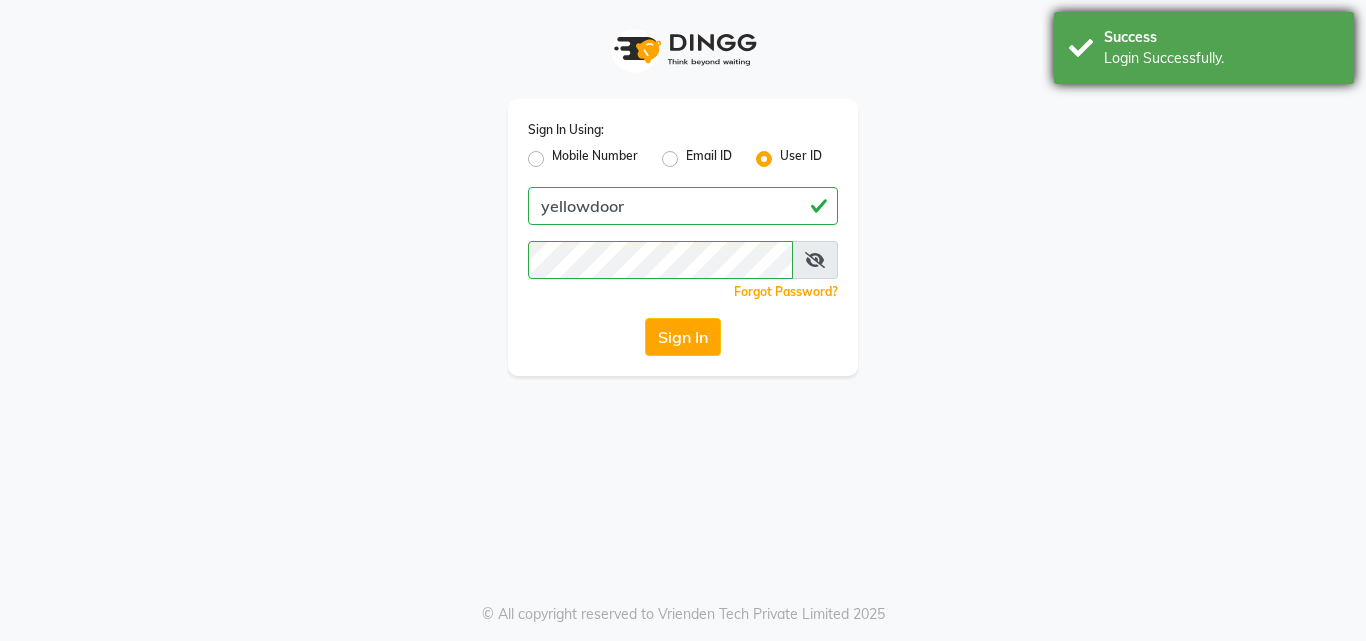 click on "Success" at bounding box center [1221, 37] 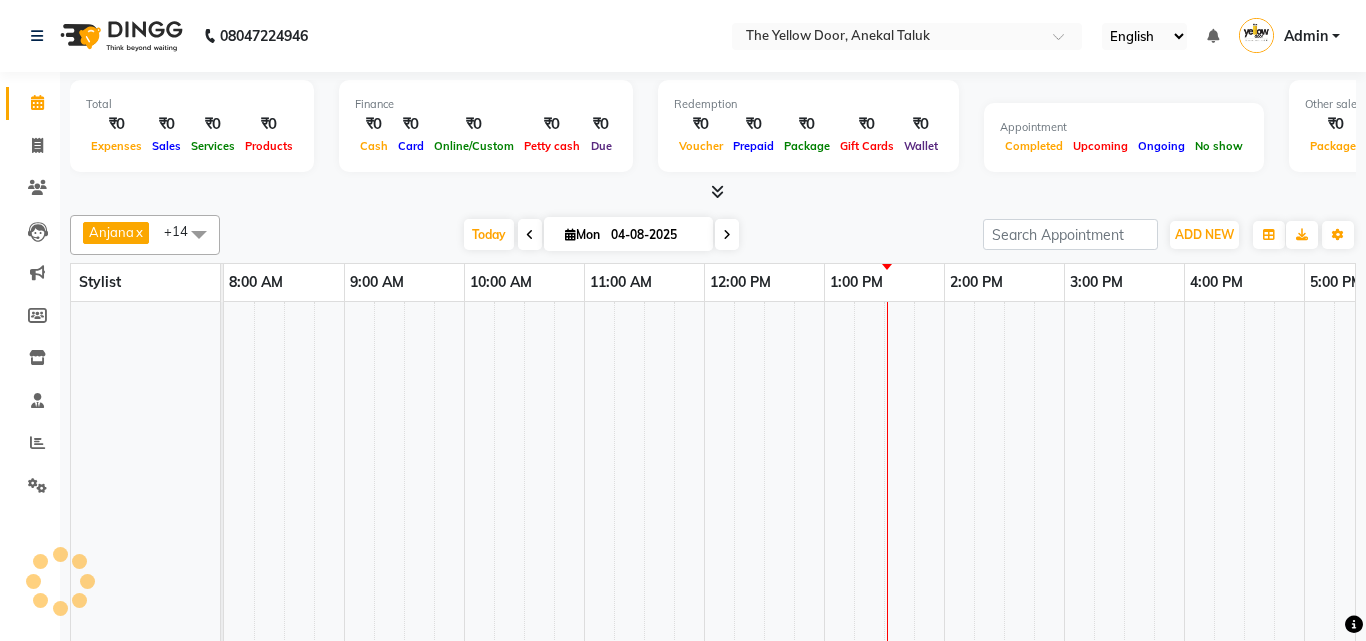 select on "en" 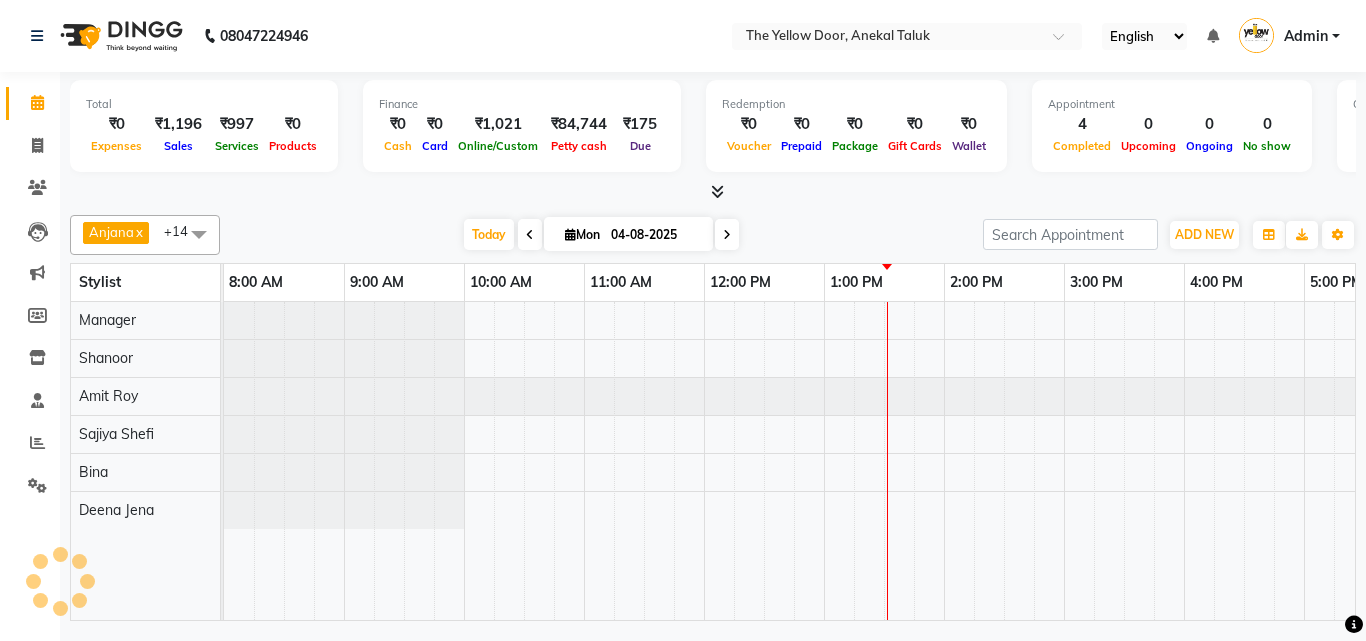 scroll, scrollTop: 0, scrollLeft: 309, axis: horizontal 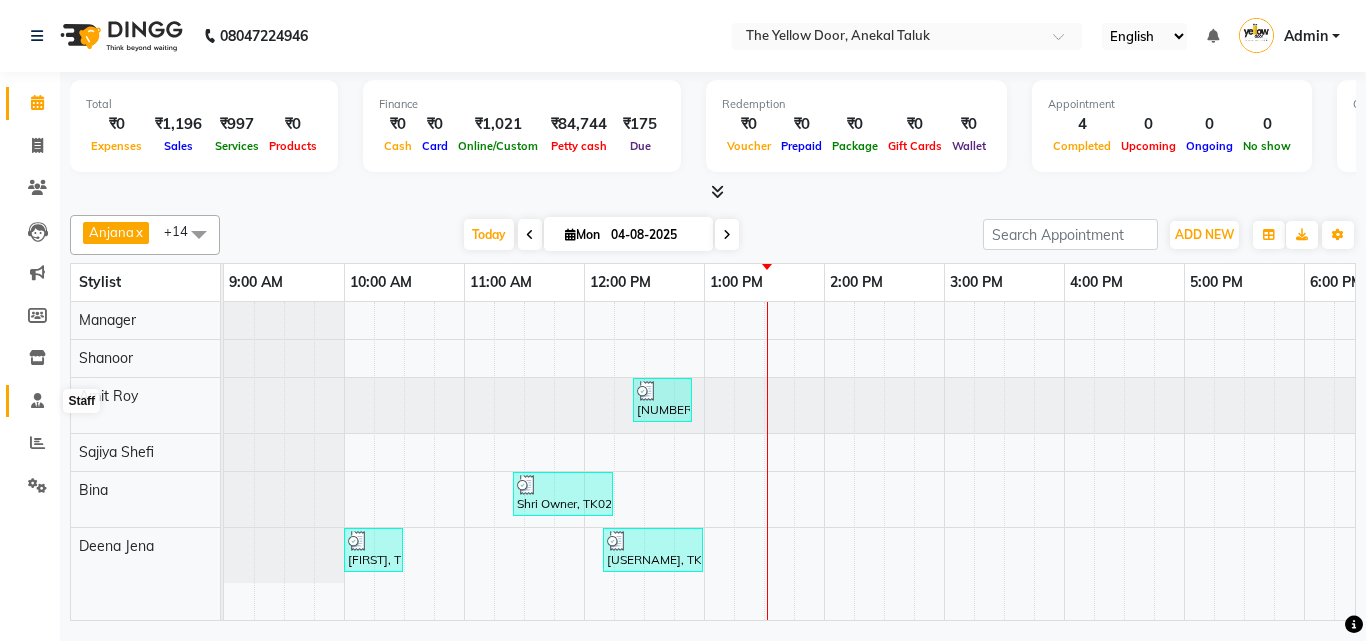 click 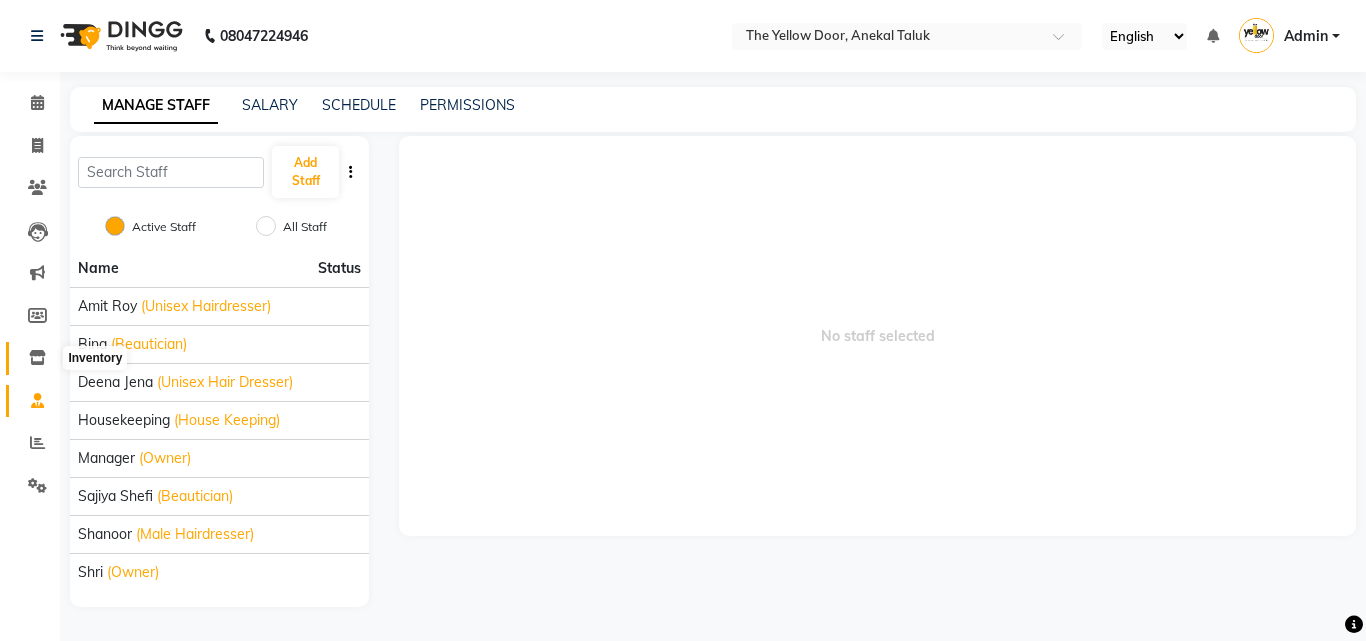 click 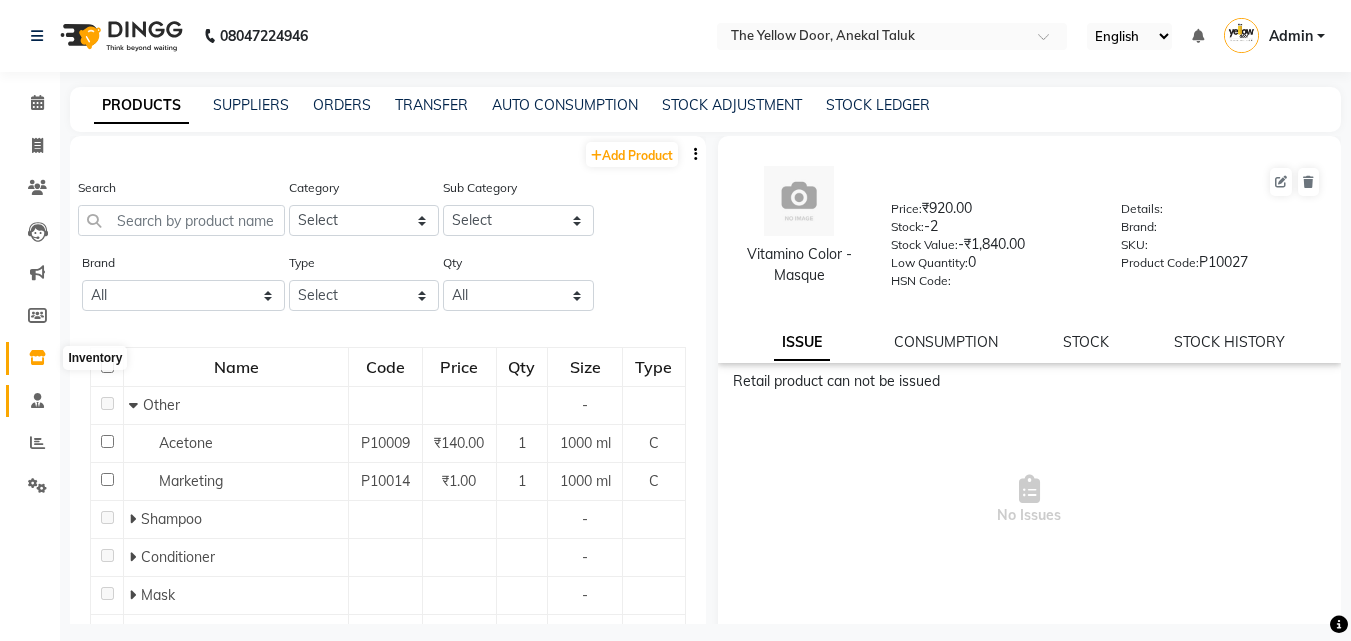 scroll, scrollTop: 0, scrollLeft: 0, axis: both 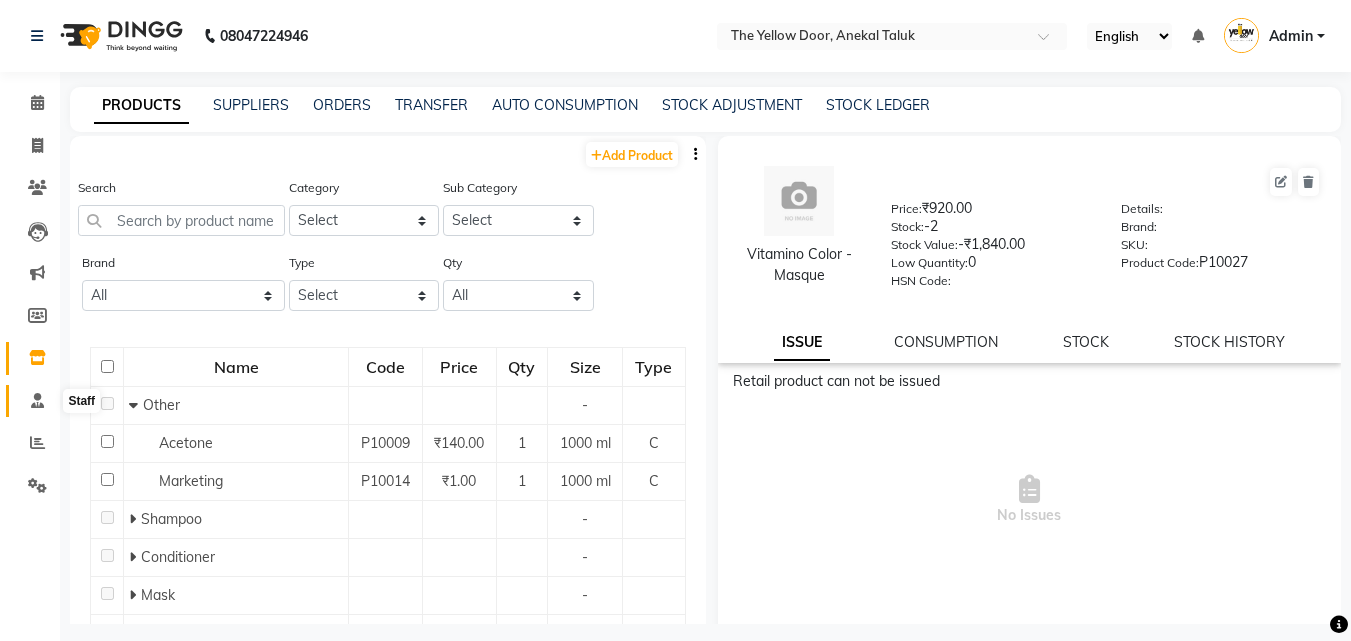 click 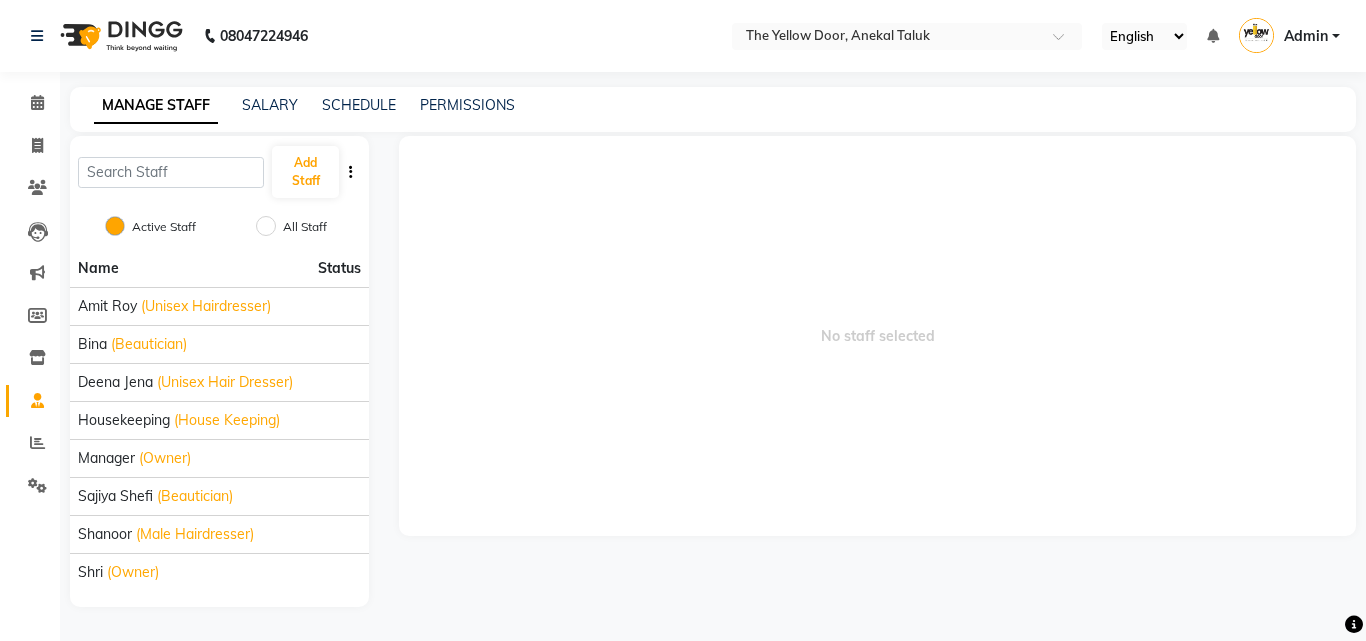 click at bounding box center (1256, 35) 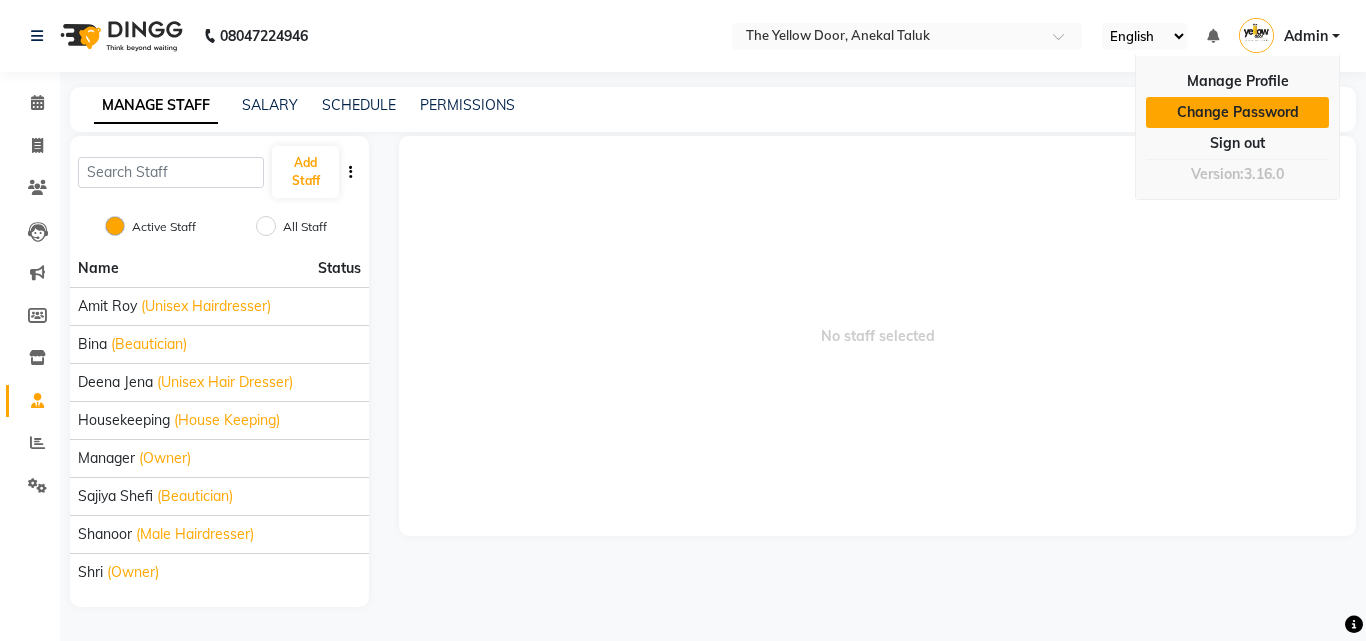 click on "Change Password" at bounding box center (1237, 112) 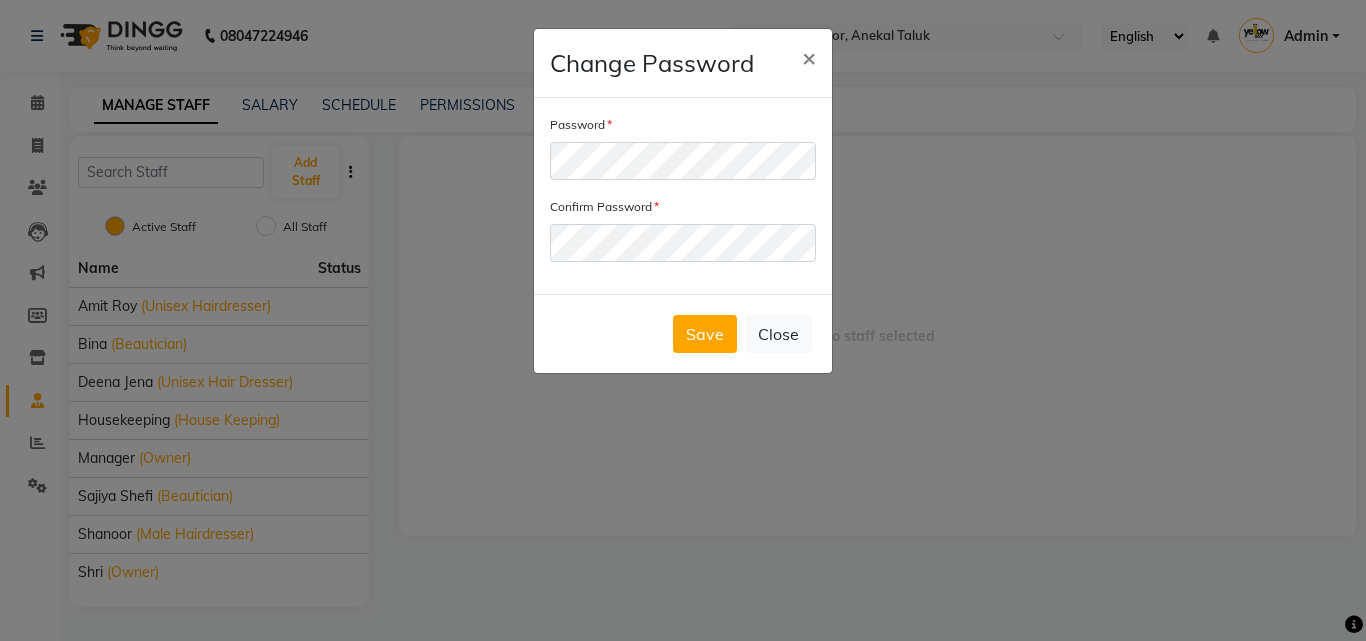 click on "Save   Close" 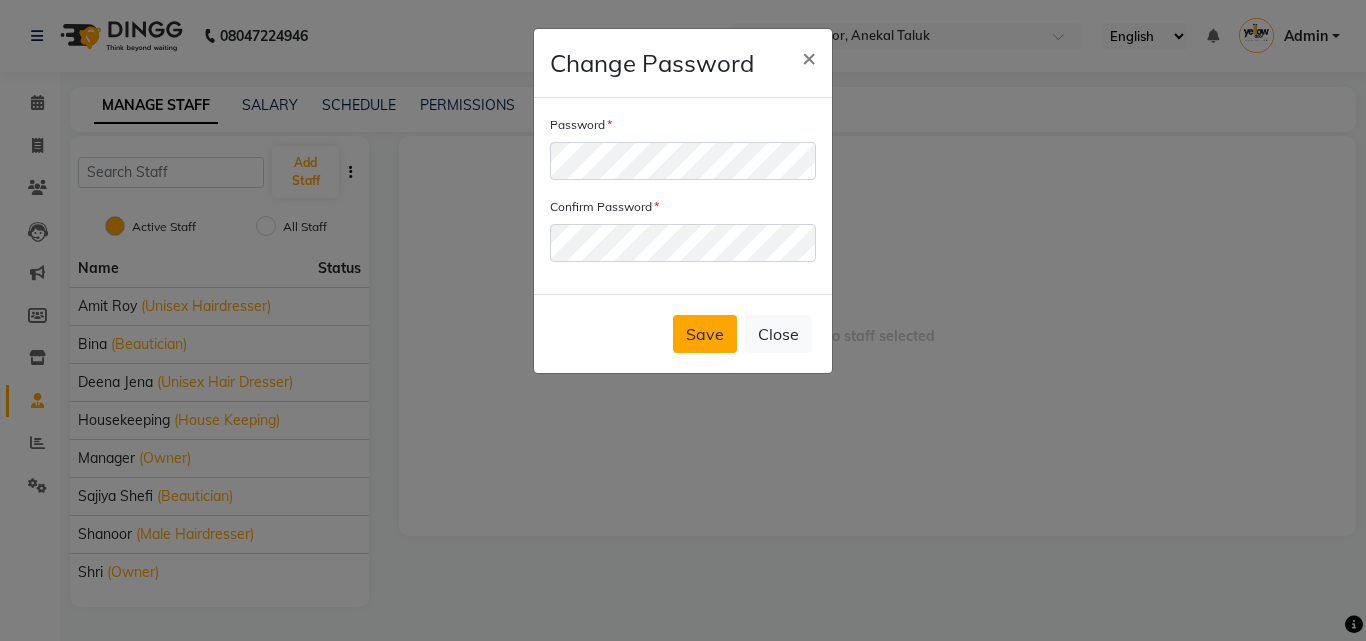 click on "Save" 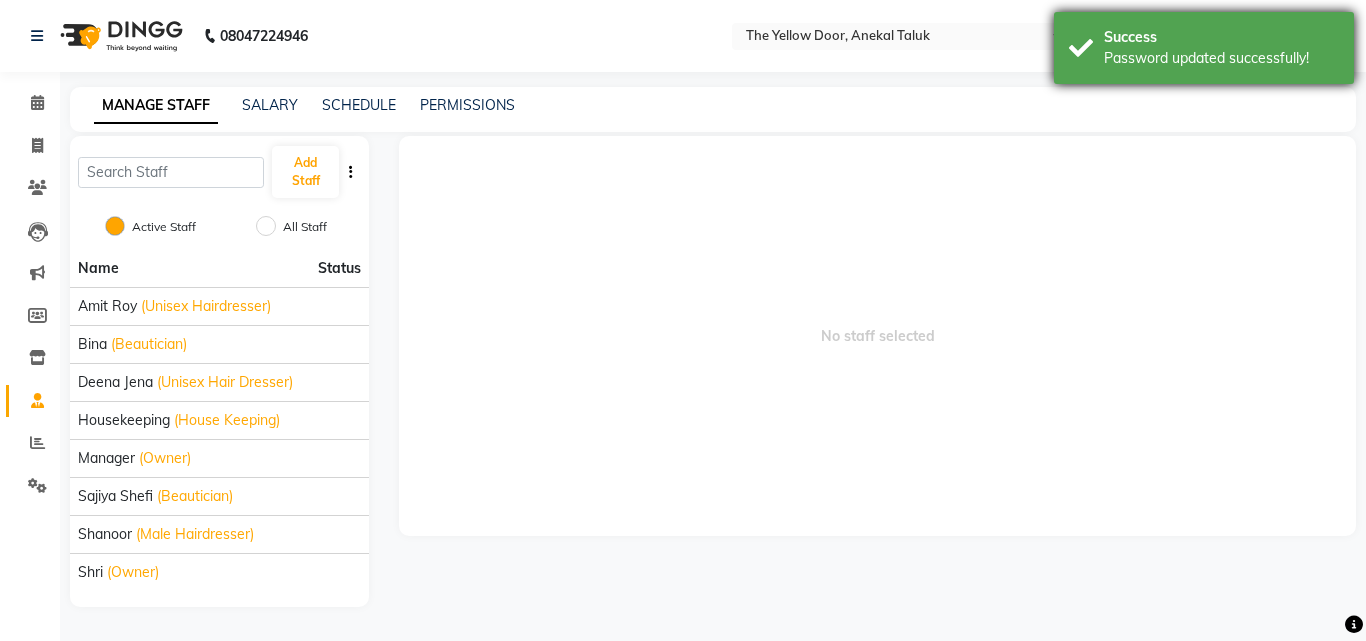 click on "Success   Password updated successfully!" at bounding box center (1204, 48) 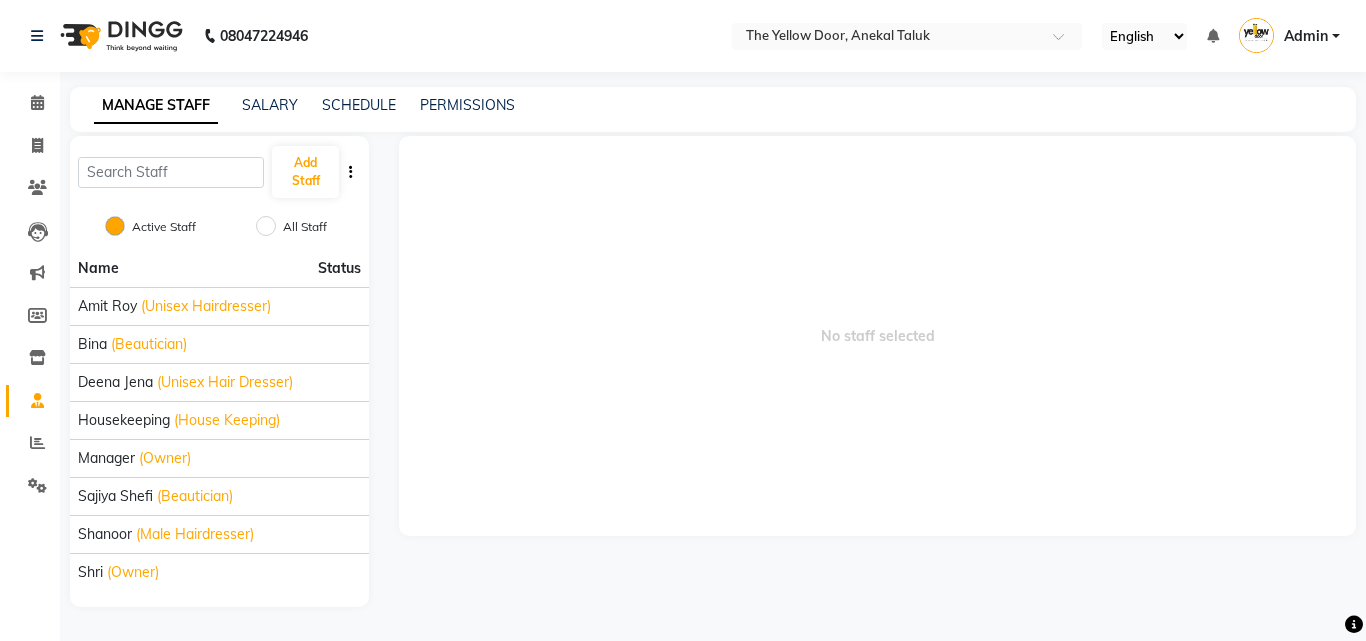 click on "Admin" at bounding box center [1289, 36] 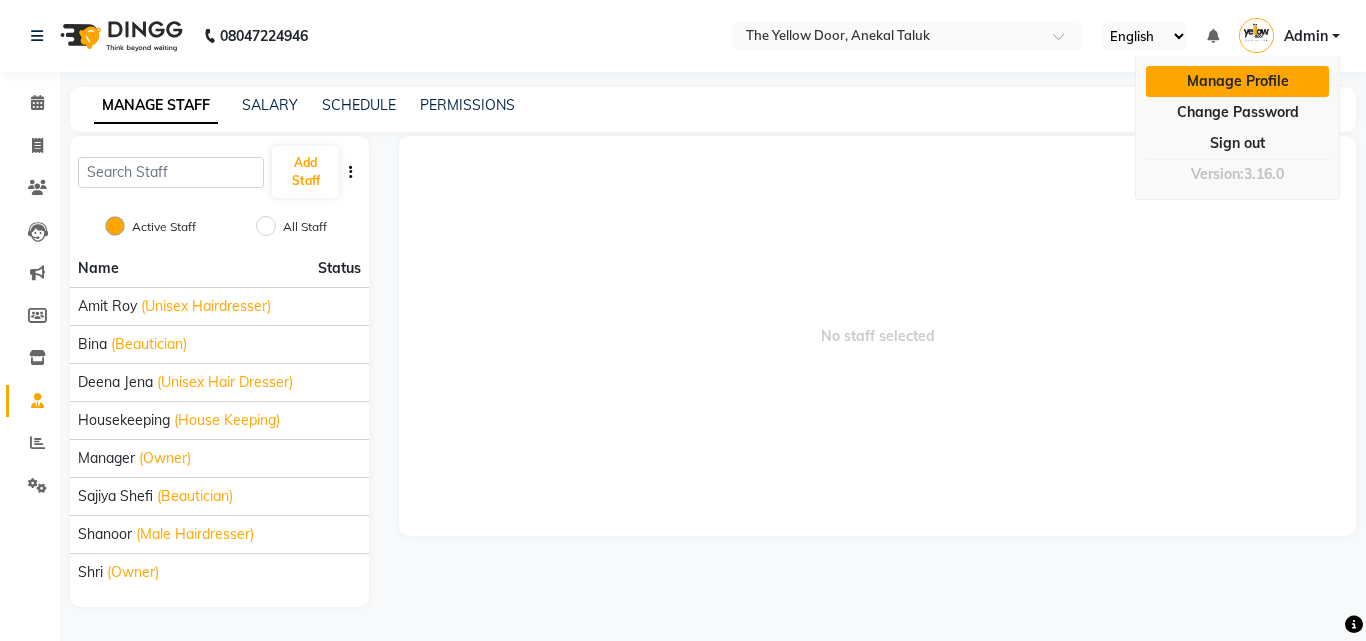 click on "Manage Profile" at bounding box center [1237, 81] 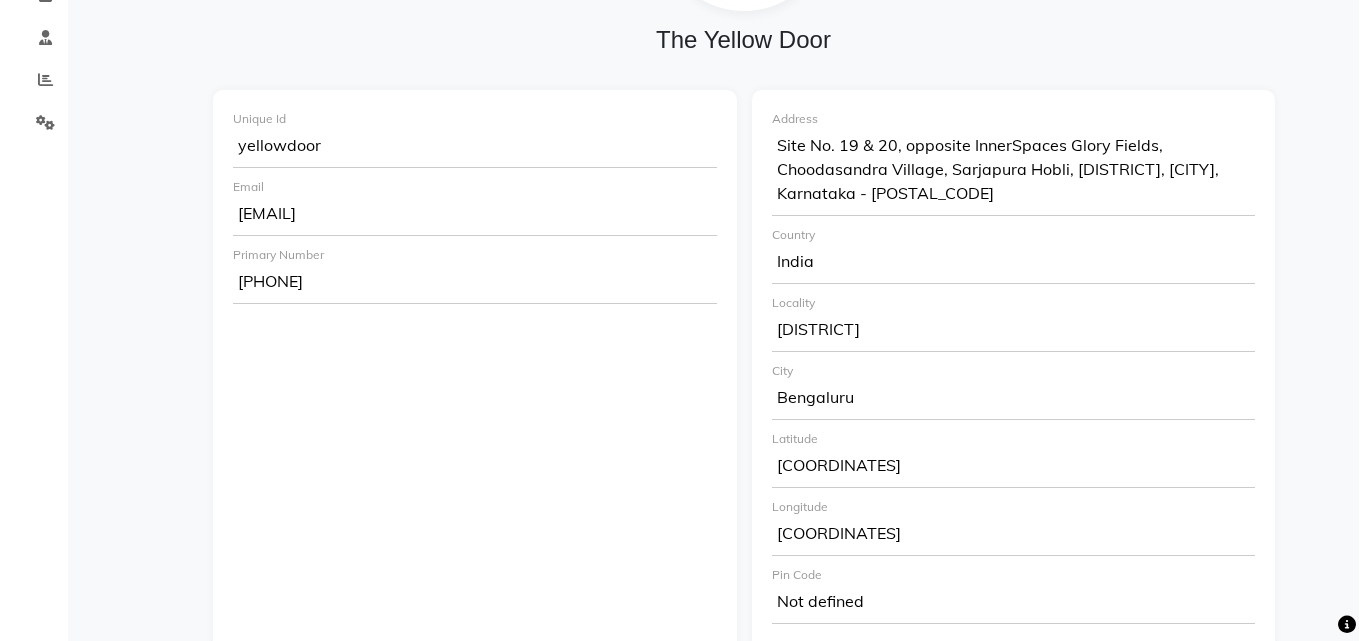 scroll, scrollTop: 0, scrollLeft: 0, axis: both 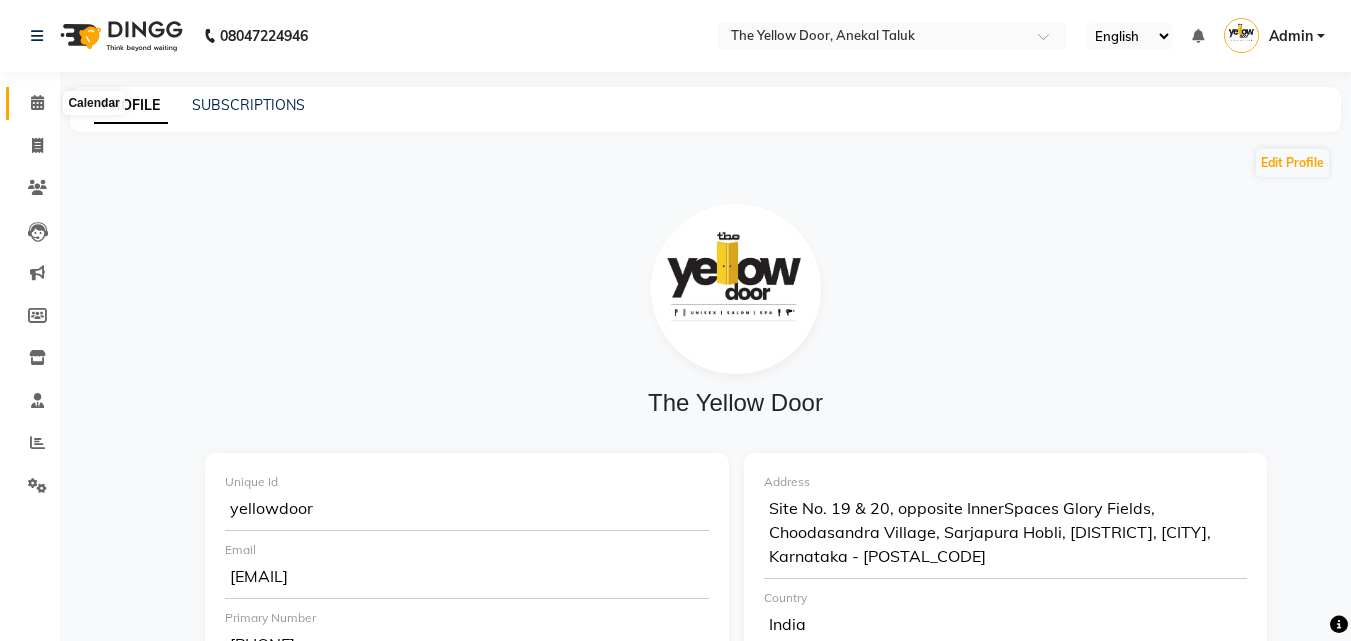 click 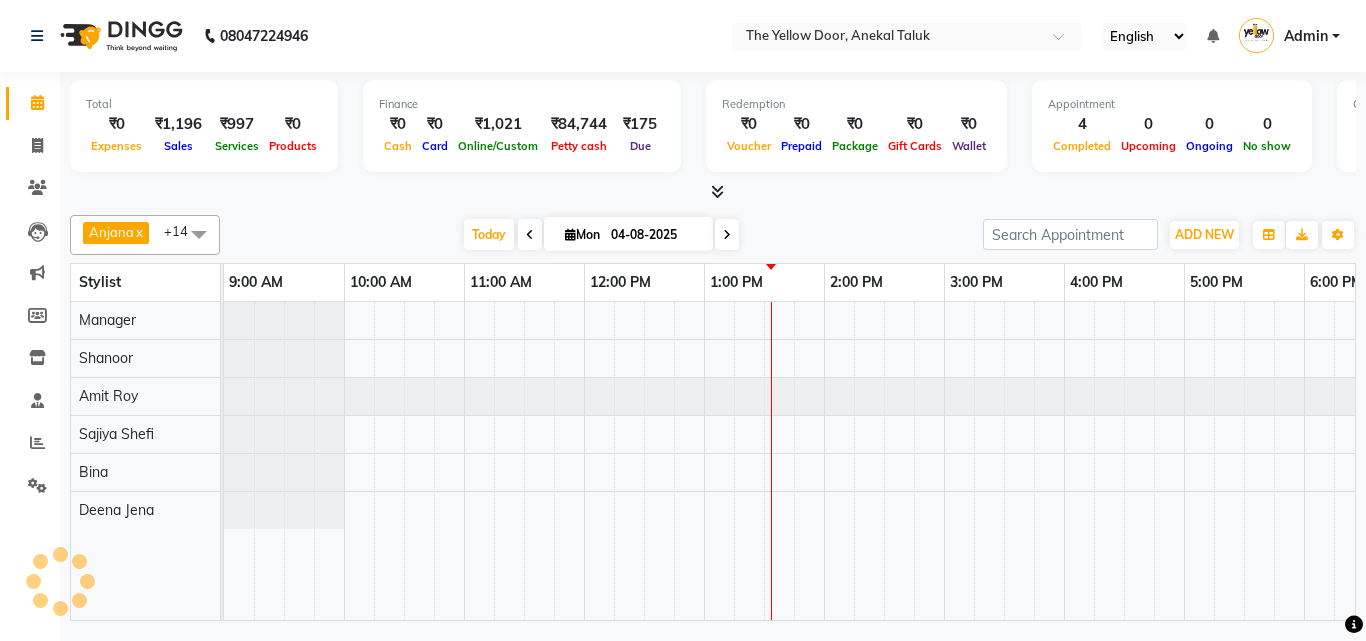 scroll, scrollTop: 0, scrollLeft: 0, axis: both 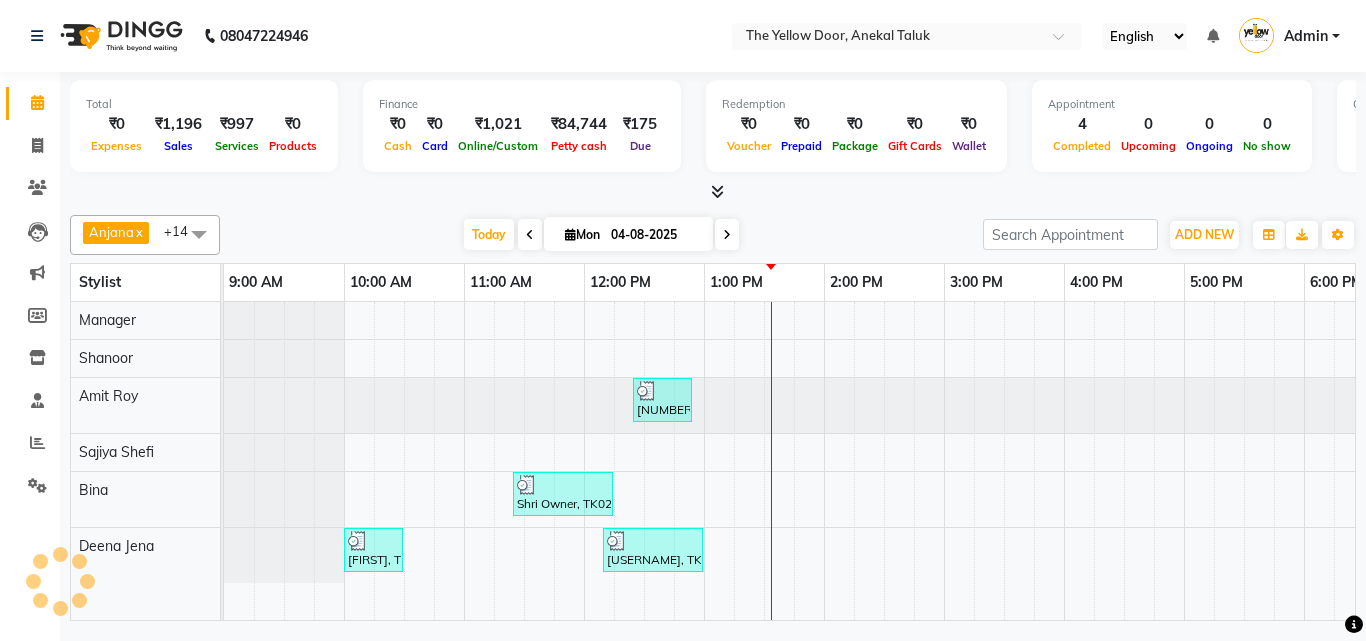 click on "English ENGLISH Español العربية मराठी हिंदी ગુજરાતી தமிழ் 中文 Notifications nothing to show Admin Manage Profile Change Password Sign out  Version:3.16.0" at bounding box center (907, 36) 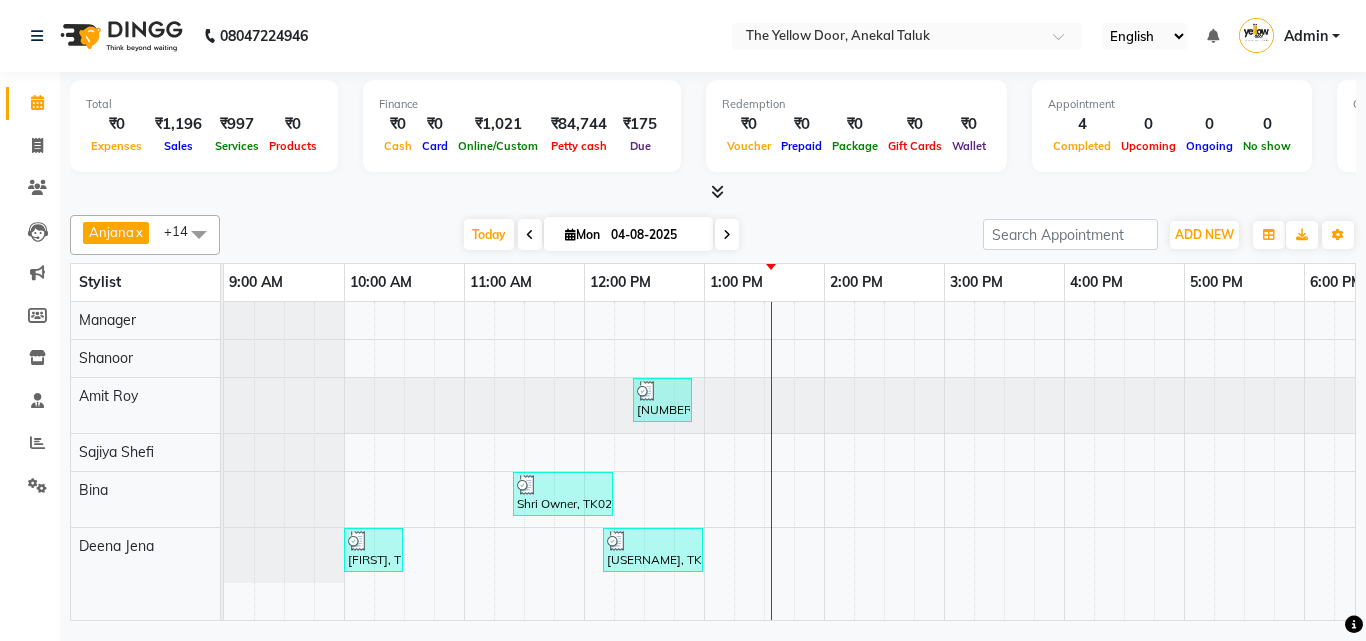 click on "Admin" at bounding box center (1306, 36) 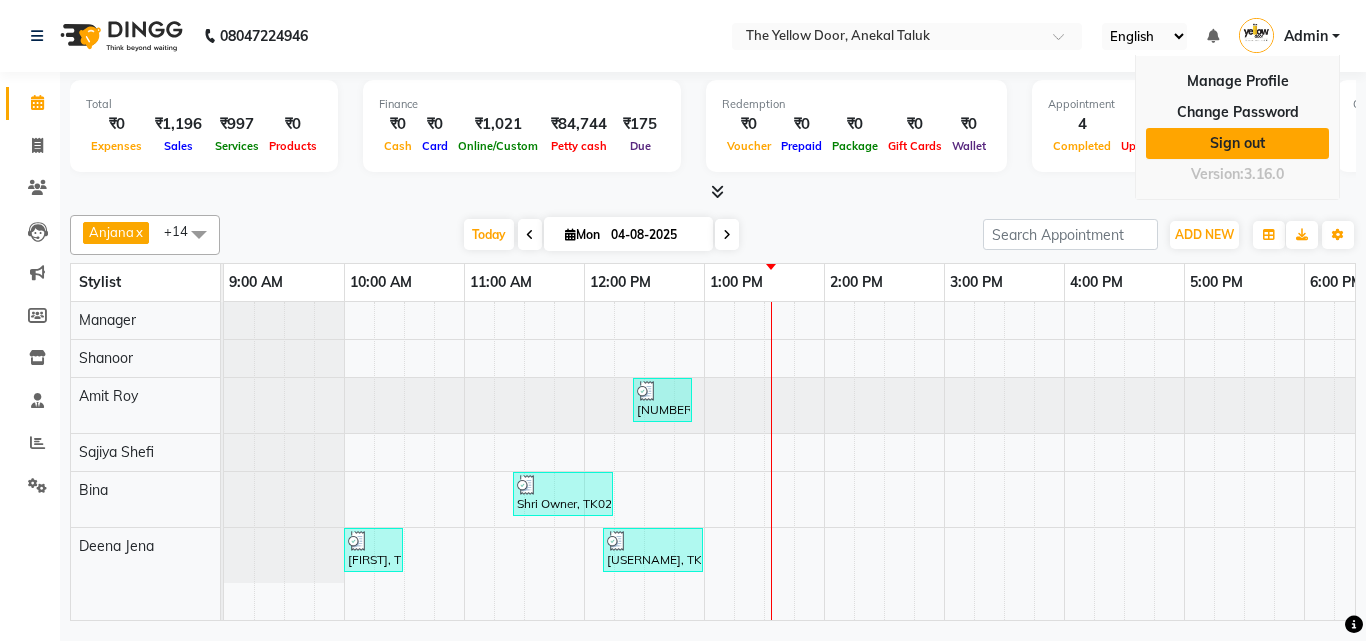 click on "Sign out" at bounding box center [1237, 143] 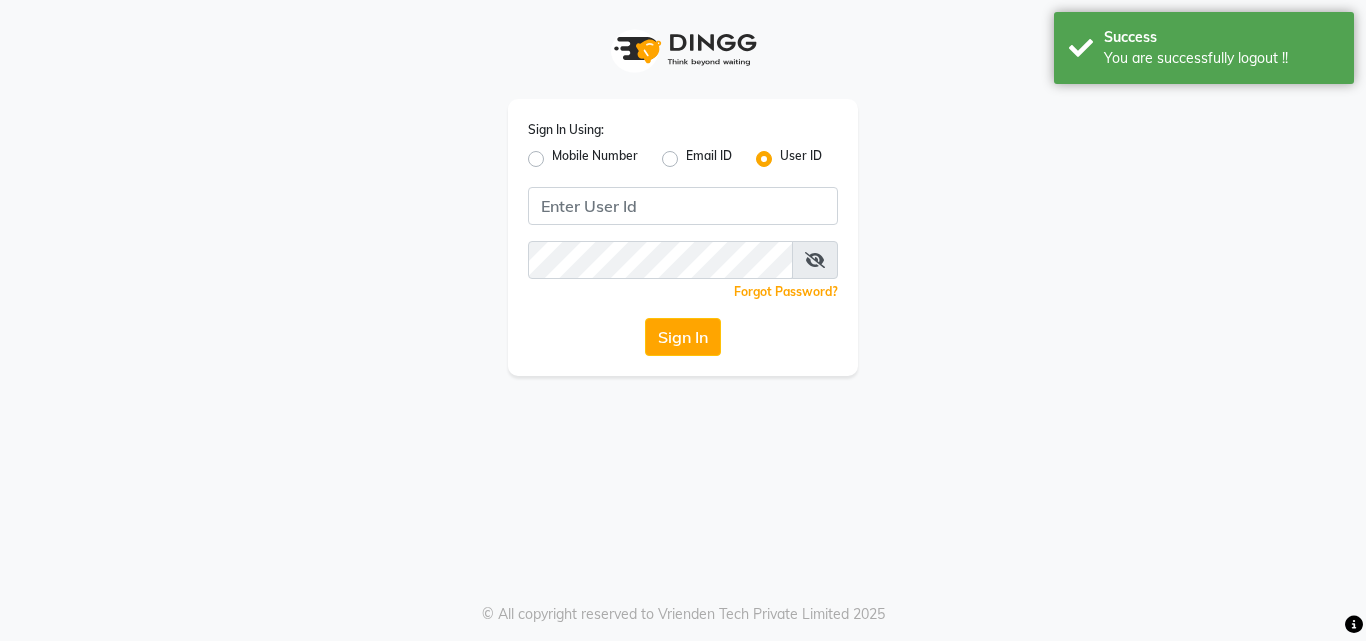 click on "Mobile Number" 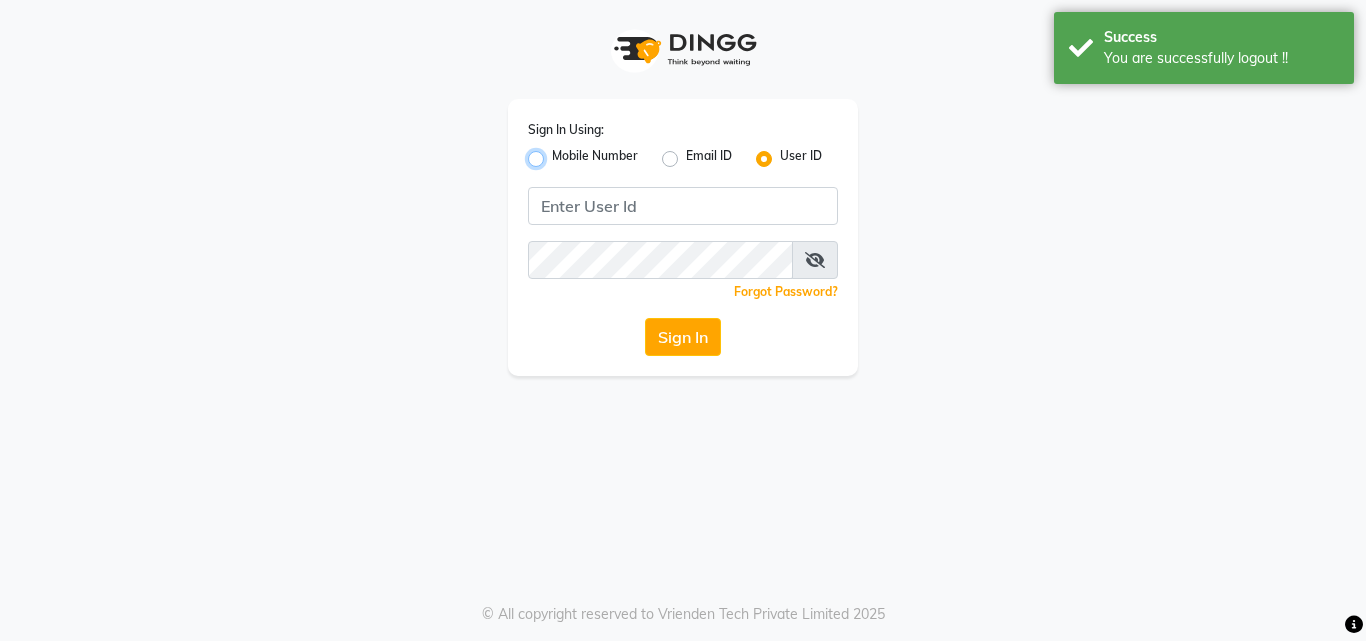 click on "Mobile Number" at bounding box center (558, 153) 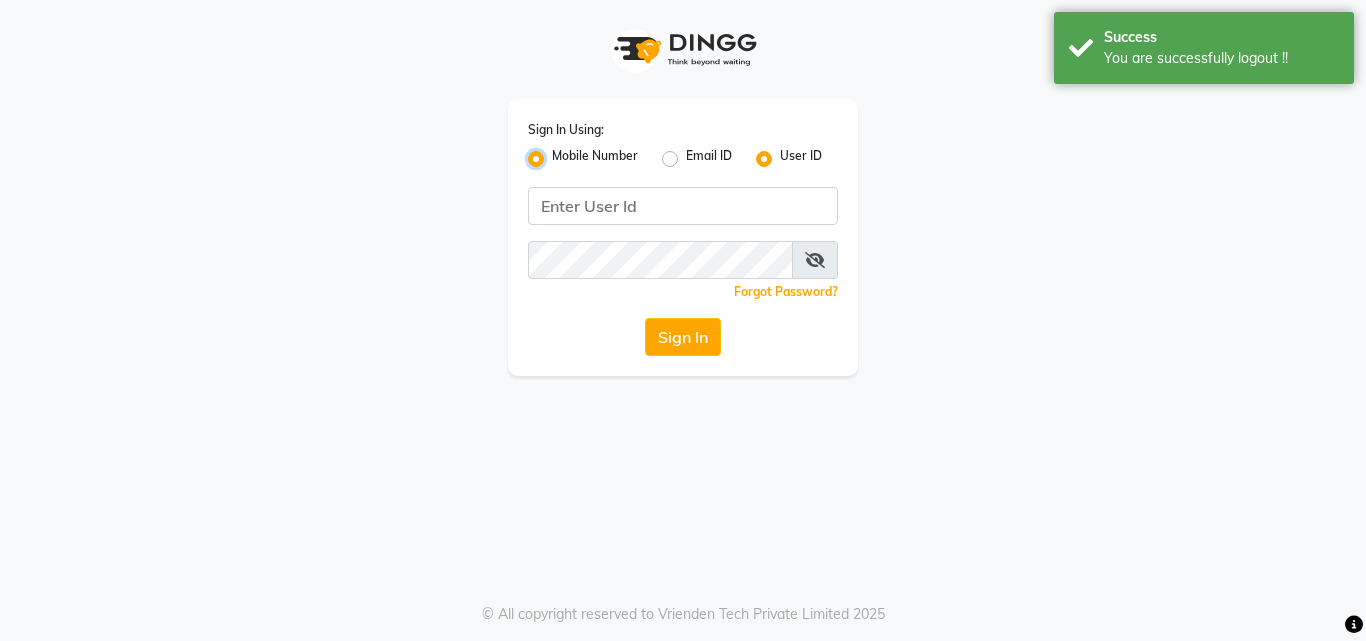radio on "false" 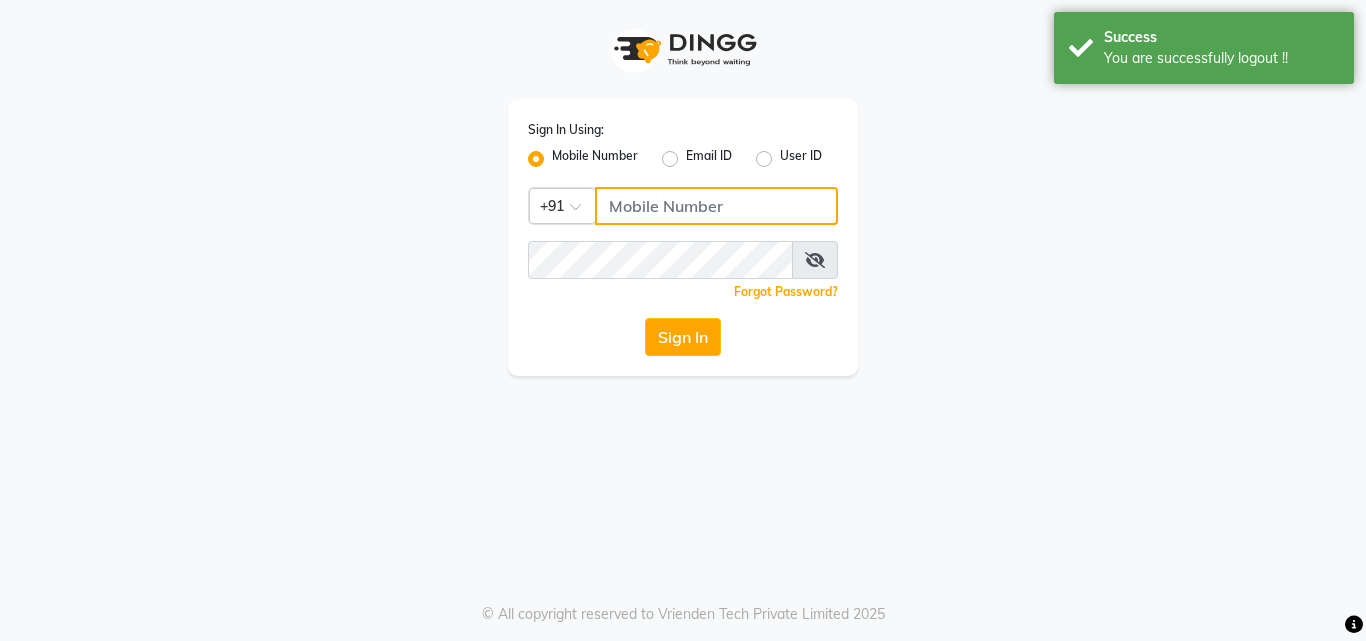 click 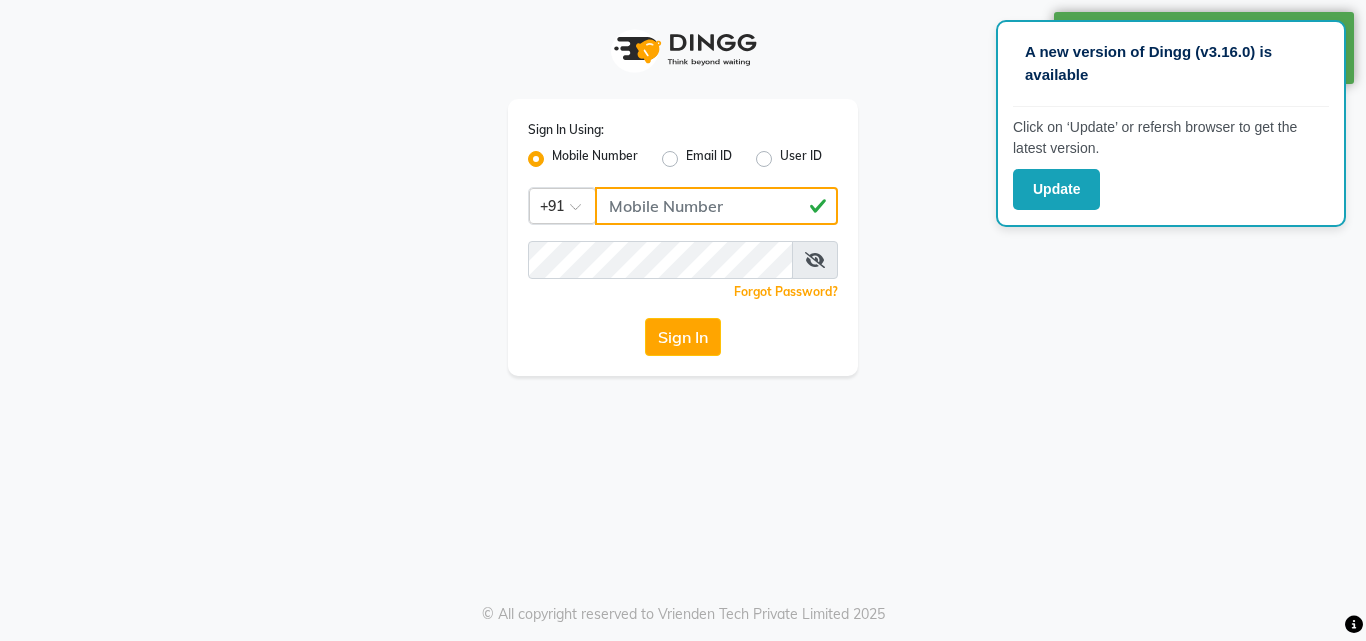 type on "[PHONE]" 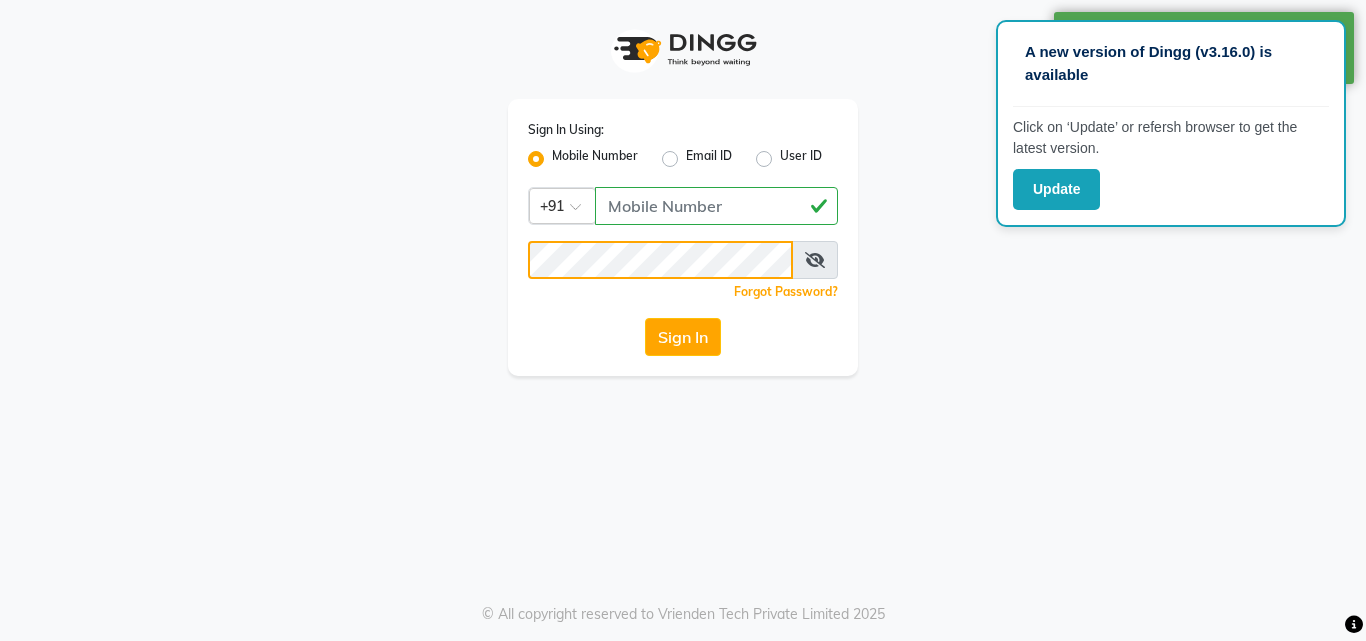 click on "Sign In" 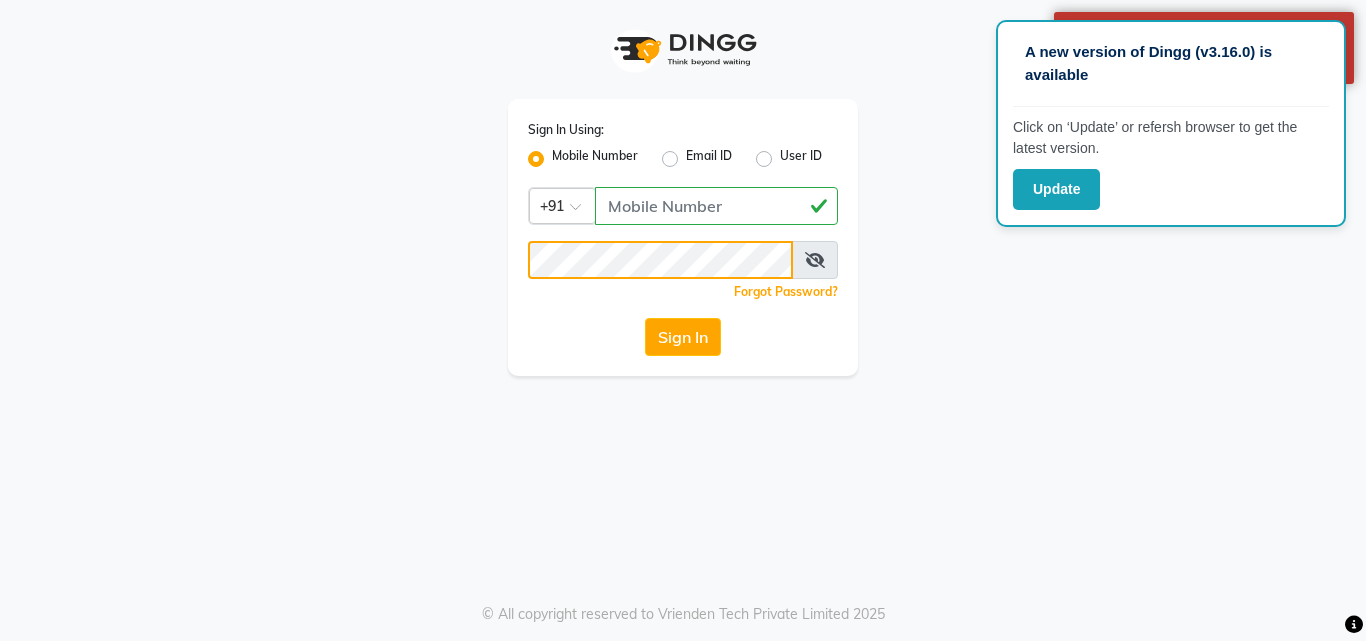 click on "Sign In" 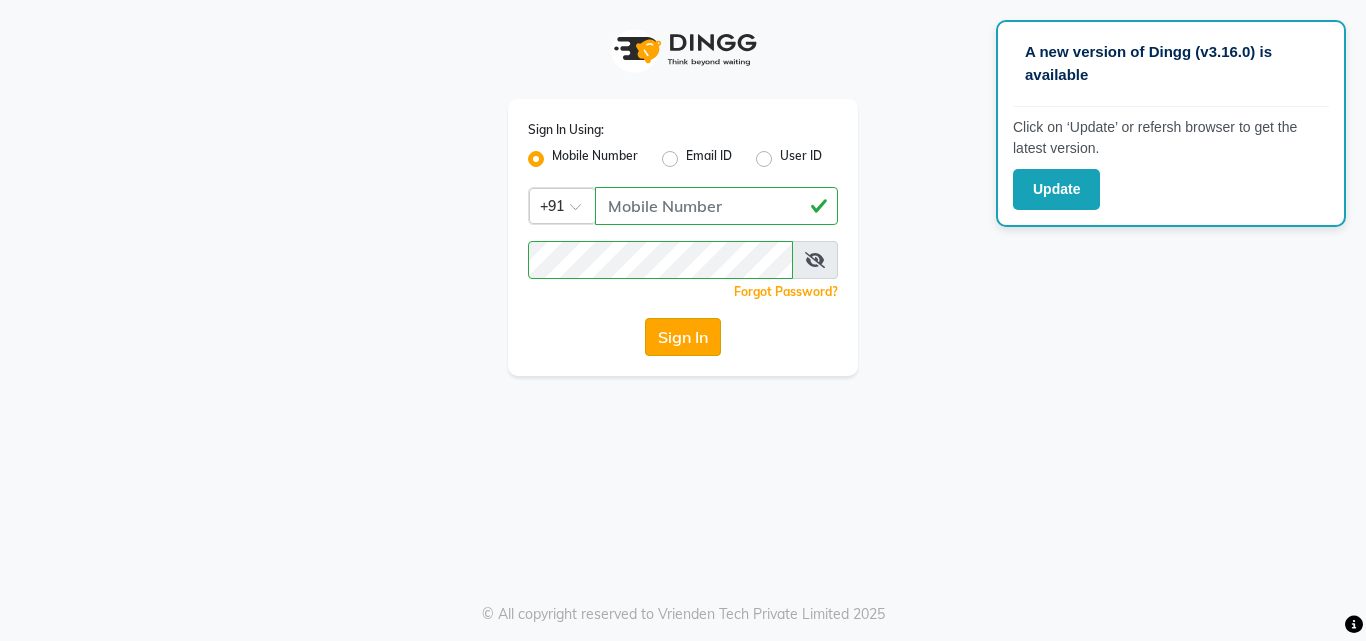 click on "Sign In" 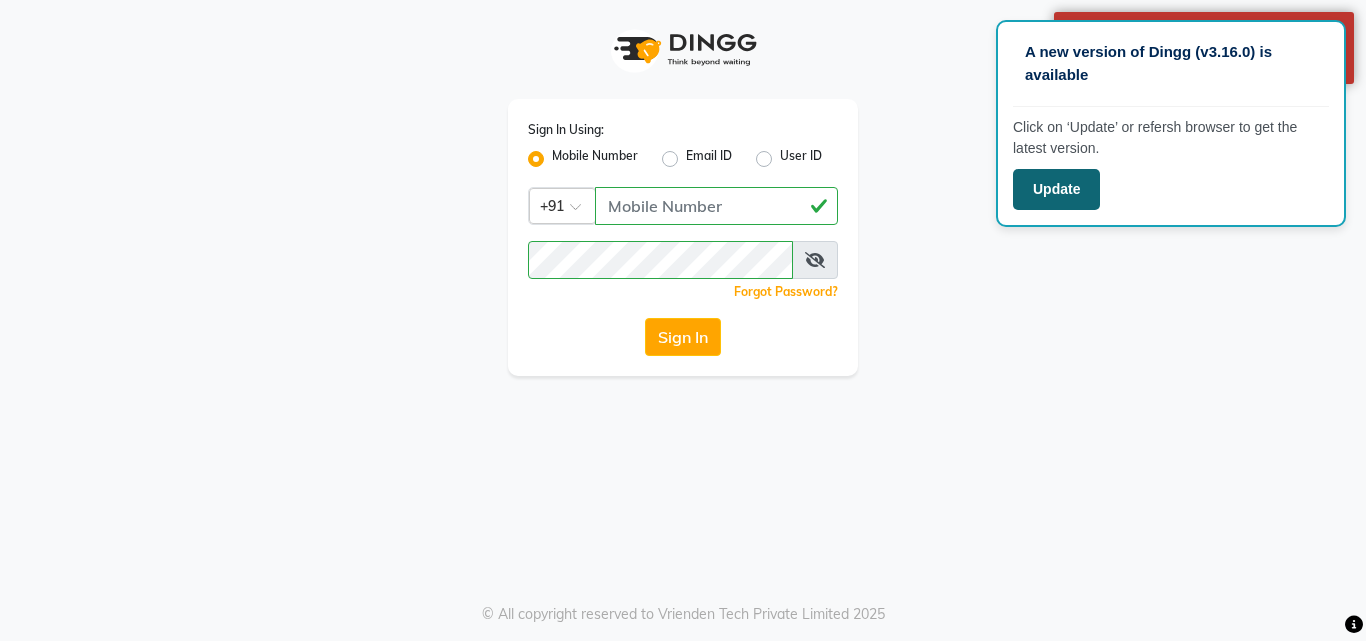 click on "Update" 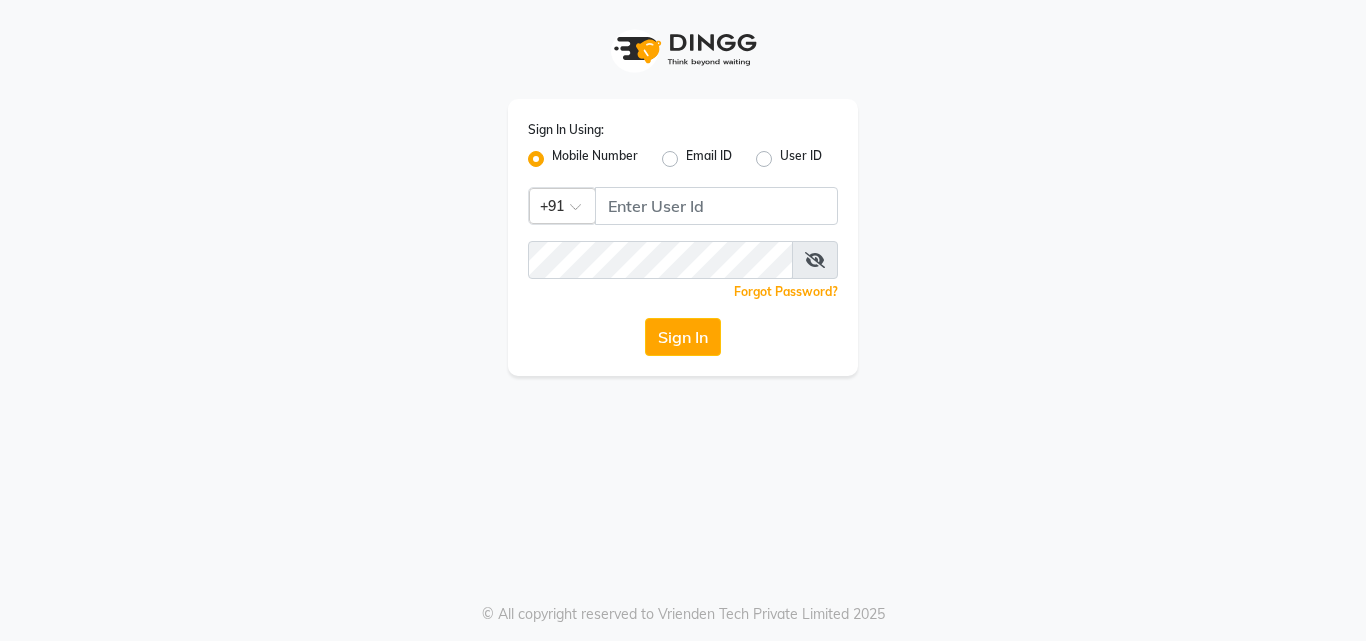 scroll, scrollTop: 0, scrollLeft: 0, axis: both 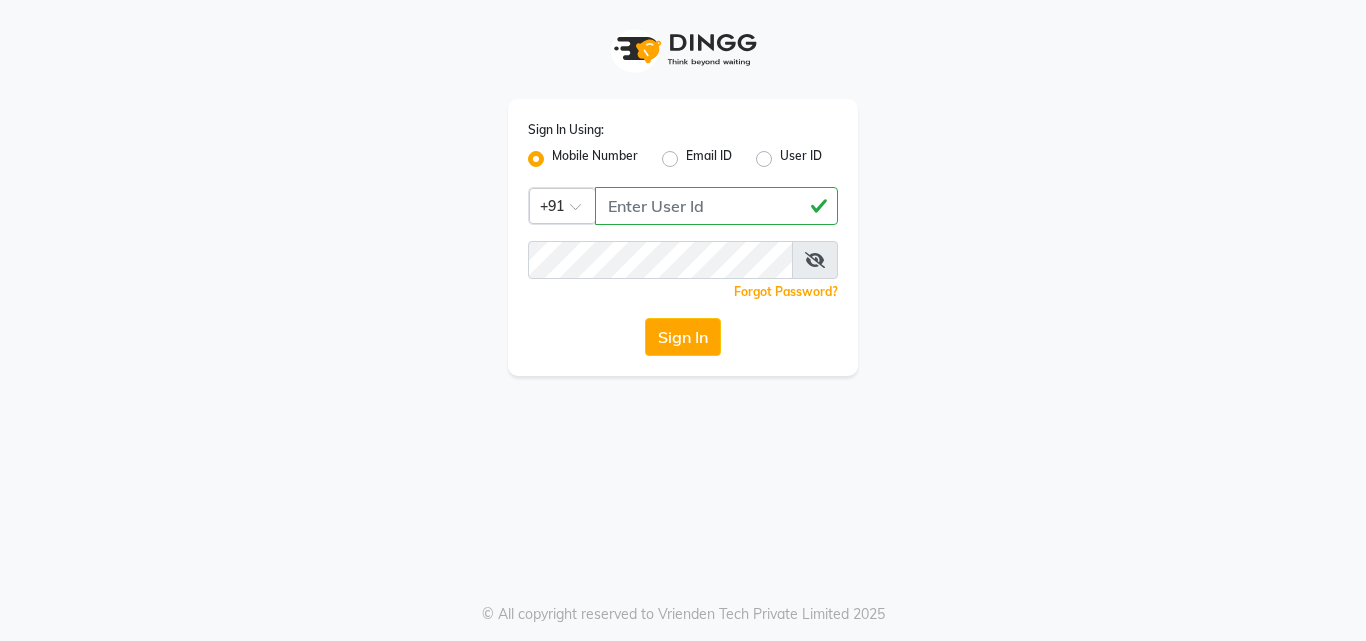 type on "[PHONE]" 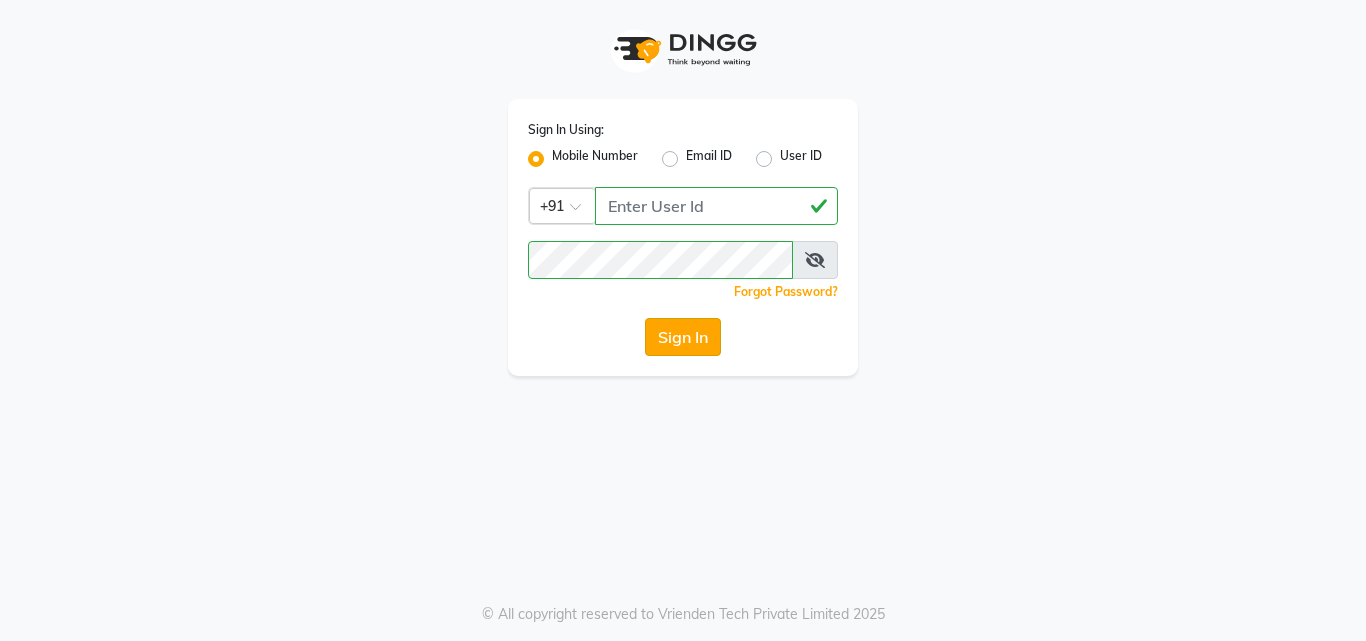 click on "Sign In" 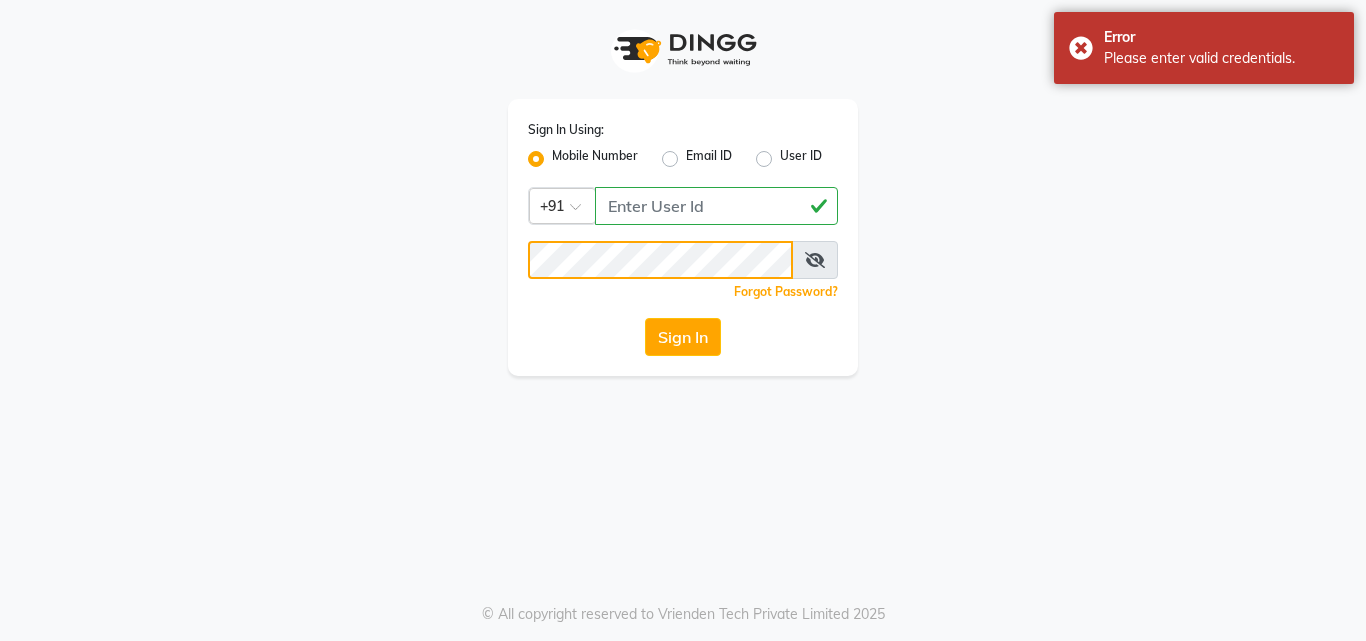 click on "Sign In Using: Mobile Number Email ID User ID Country Code × +91 [PHONE]  Remember me Forgot Password?  Sign In" 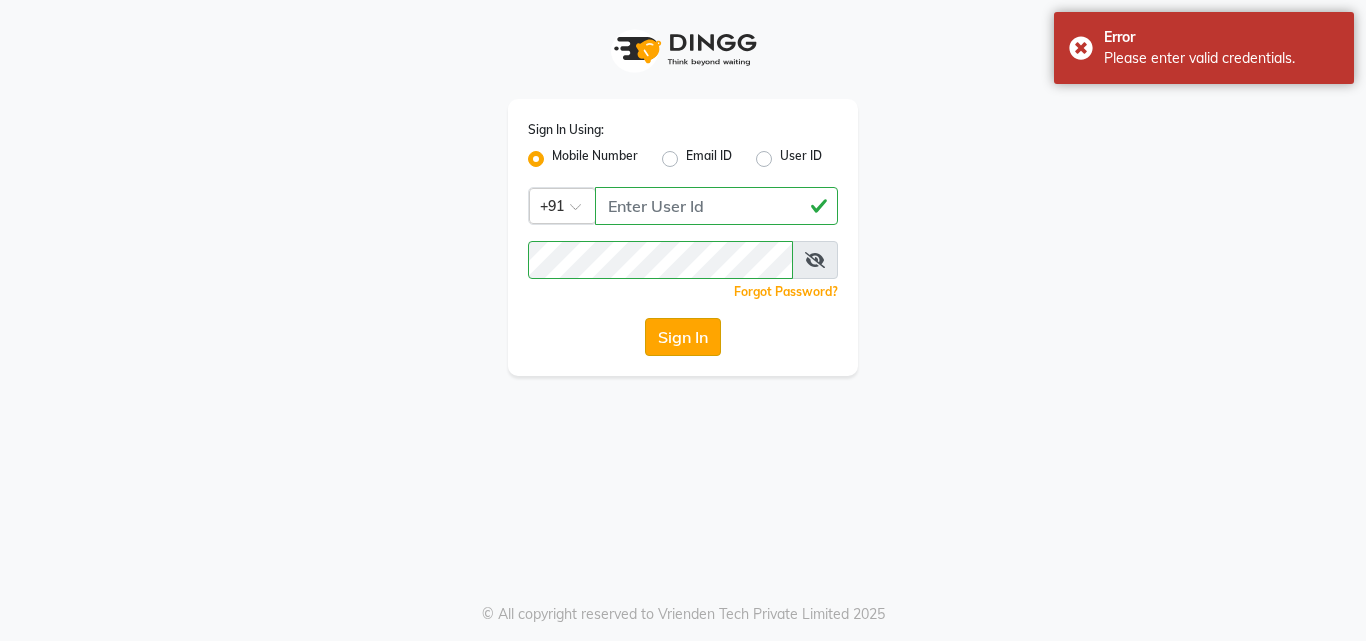 click on "Sign In" 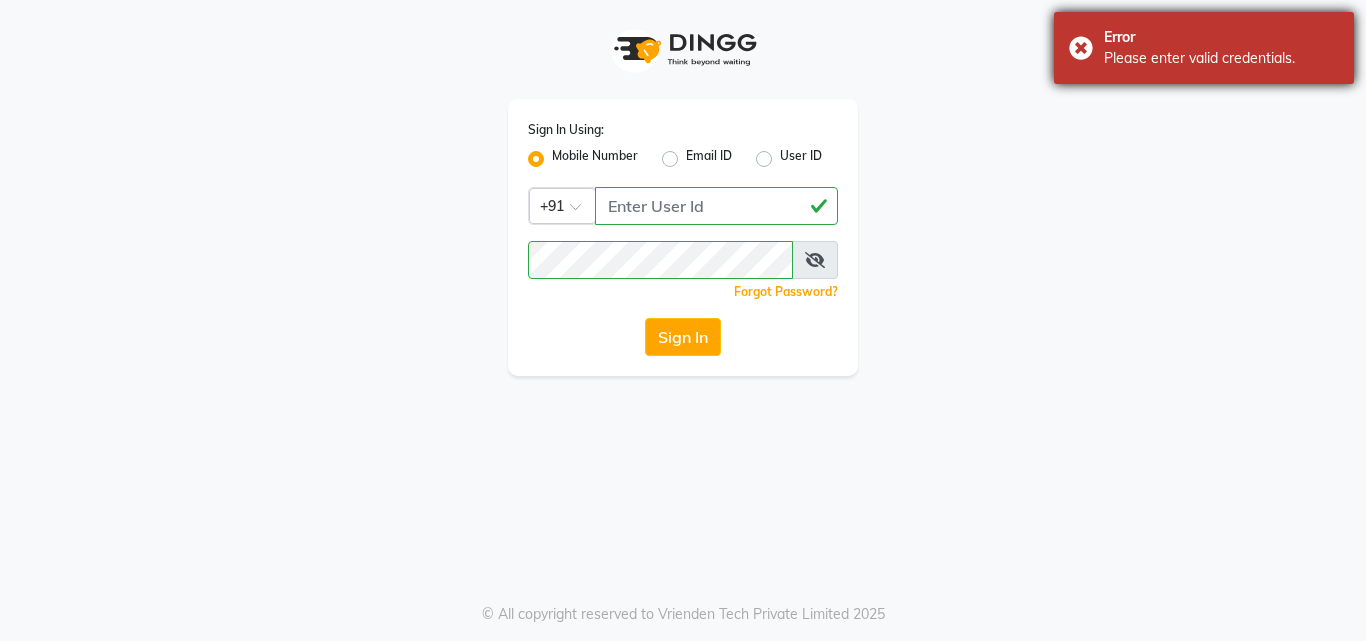 click on "Please enter valid credentials." at bounding box center (1221, 58) 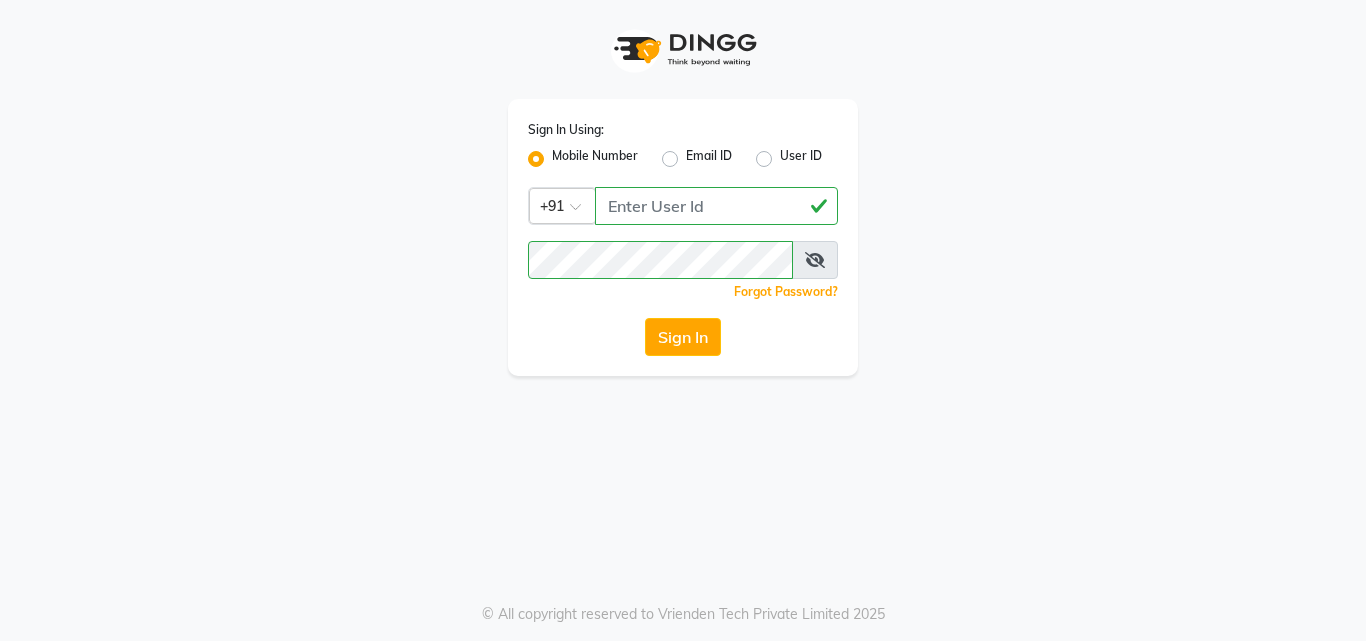 click on "Sign In Using: Mobile Number Email ID User ID Country Code × +91 [PHONE]  Remember me Forgot Password?  Sign In   © All copyright reserved to Vrienden Tech Private Limited 2025" at bounding box center (683, 320) 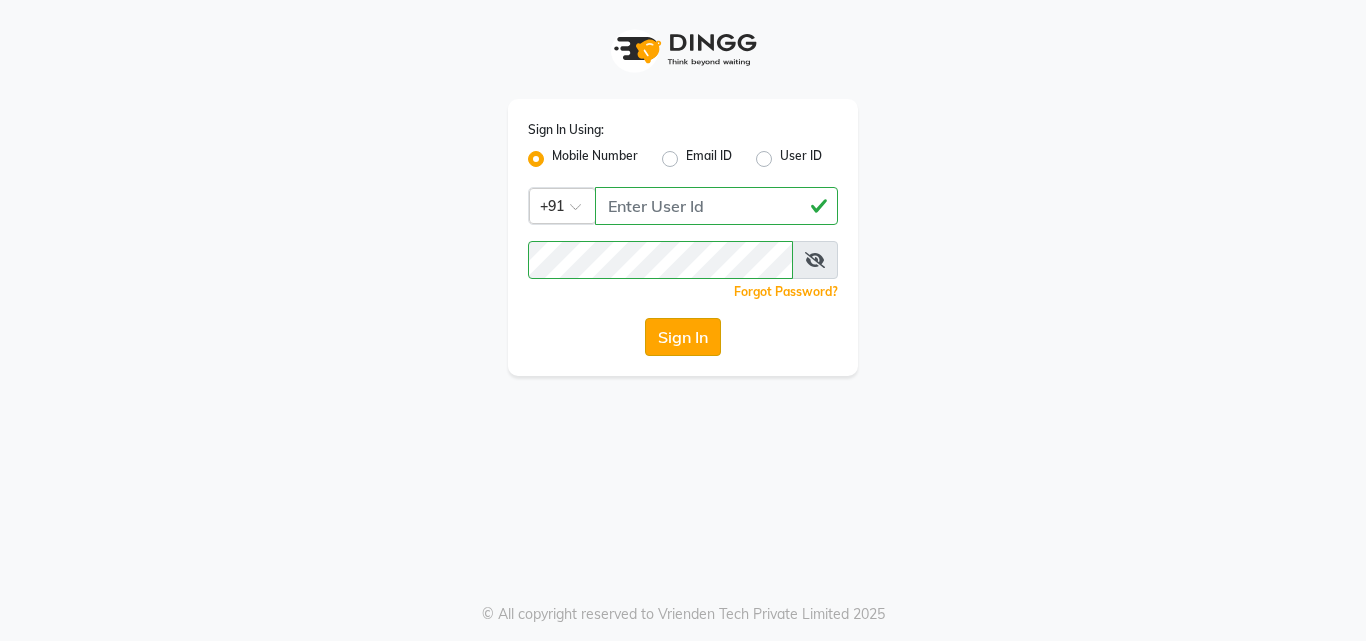 click on "Sign In" 